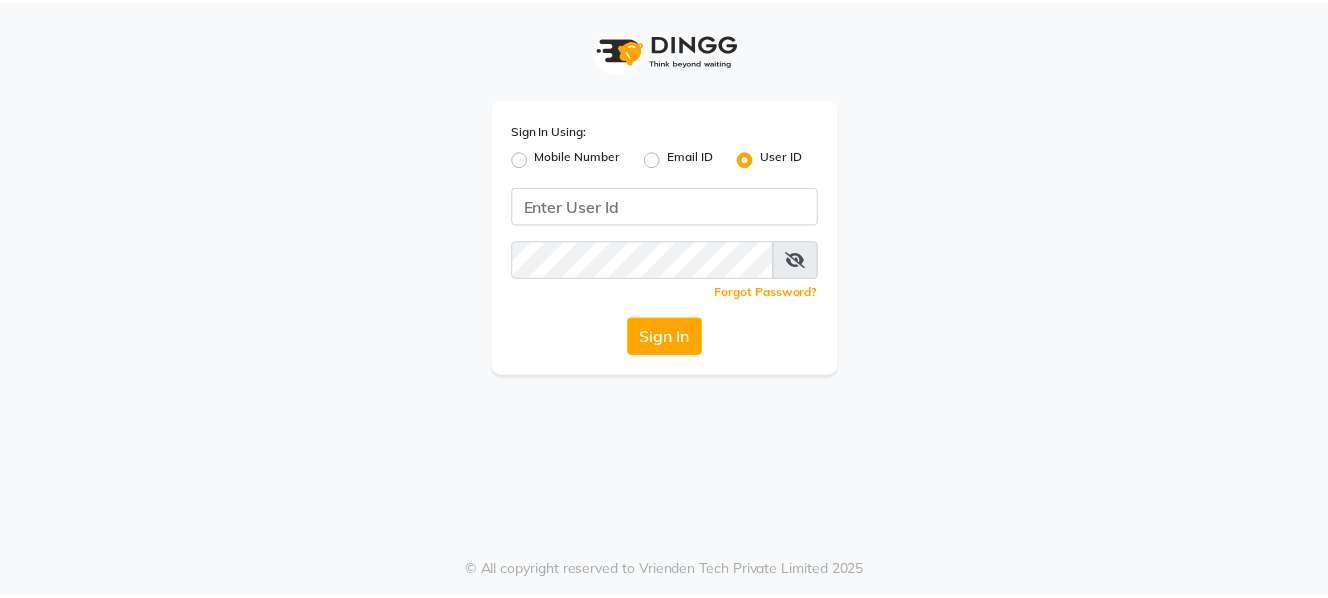 scroll, scrollTop: 0, scrollLeft: 0, axis: both 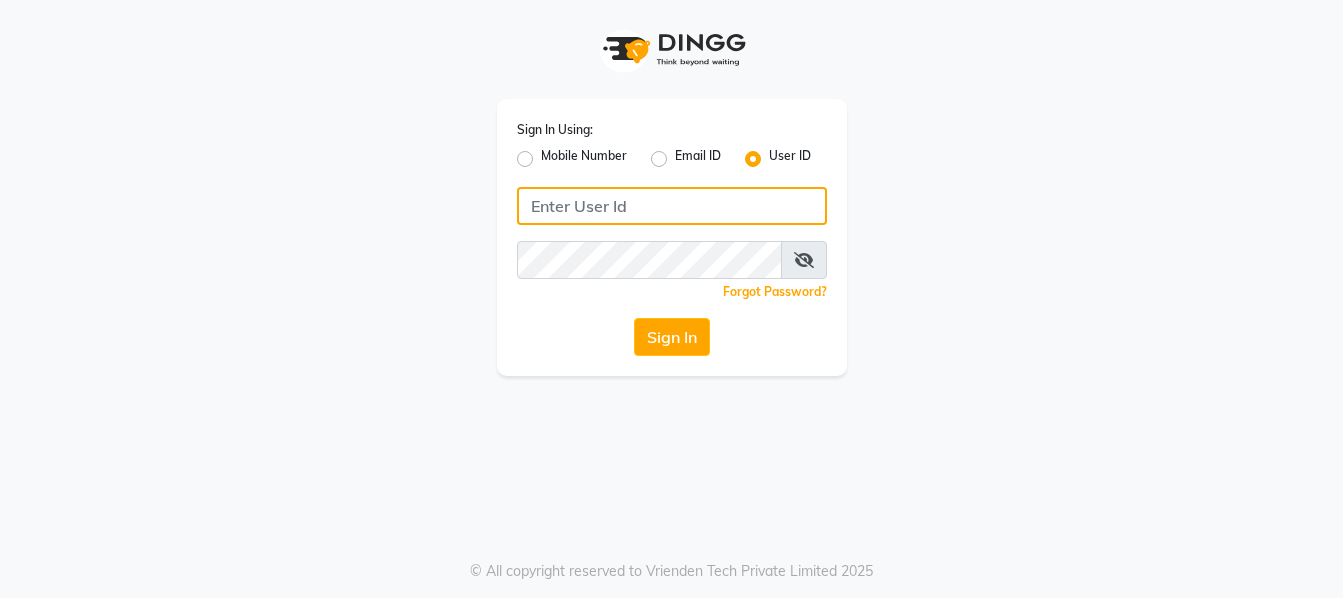 type on "9620411676" 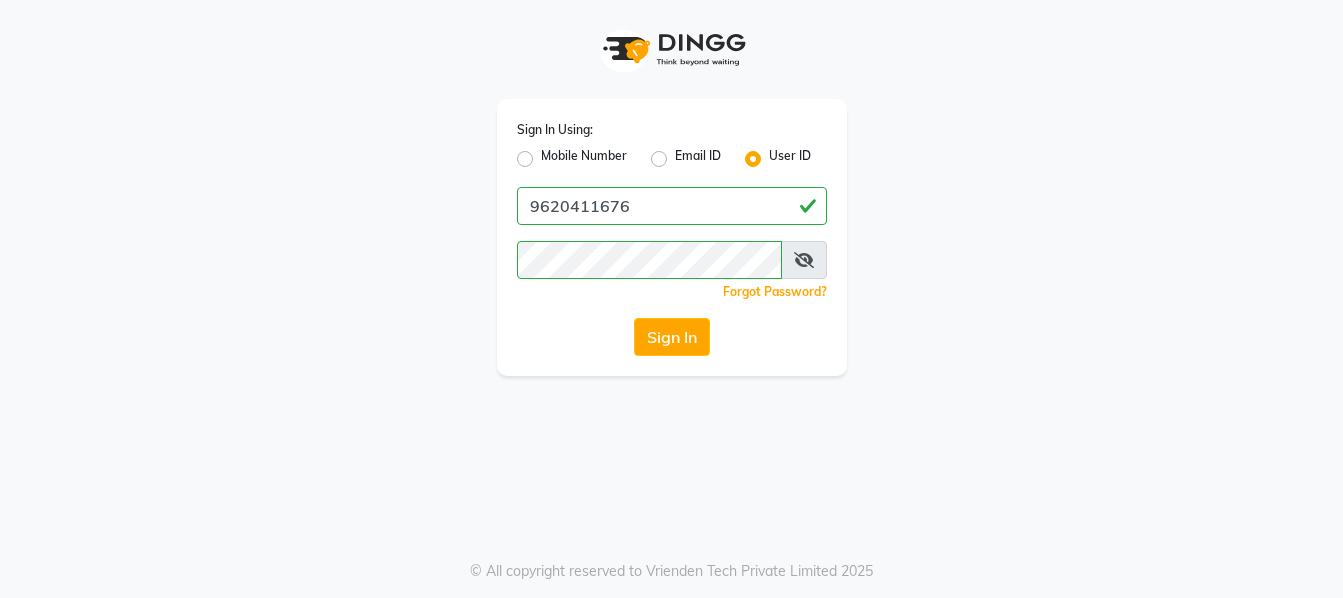 click on "Mobile Number" 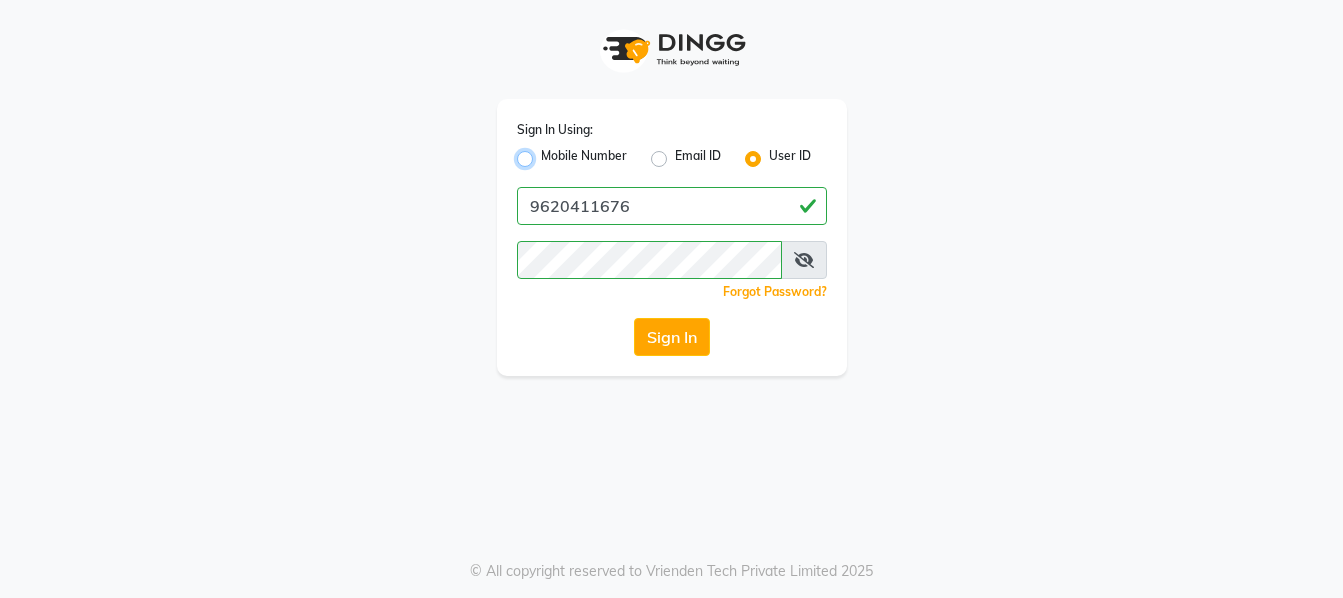 click on "Mobile Number" at bounding box center [547, 153] 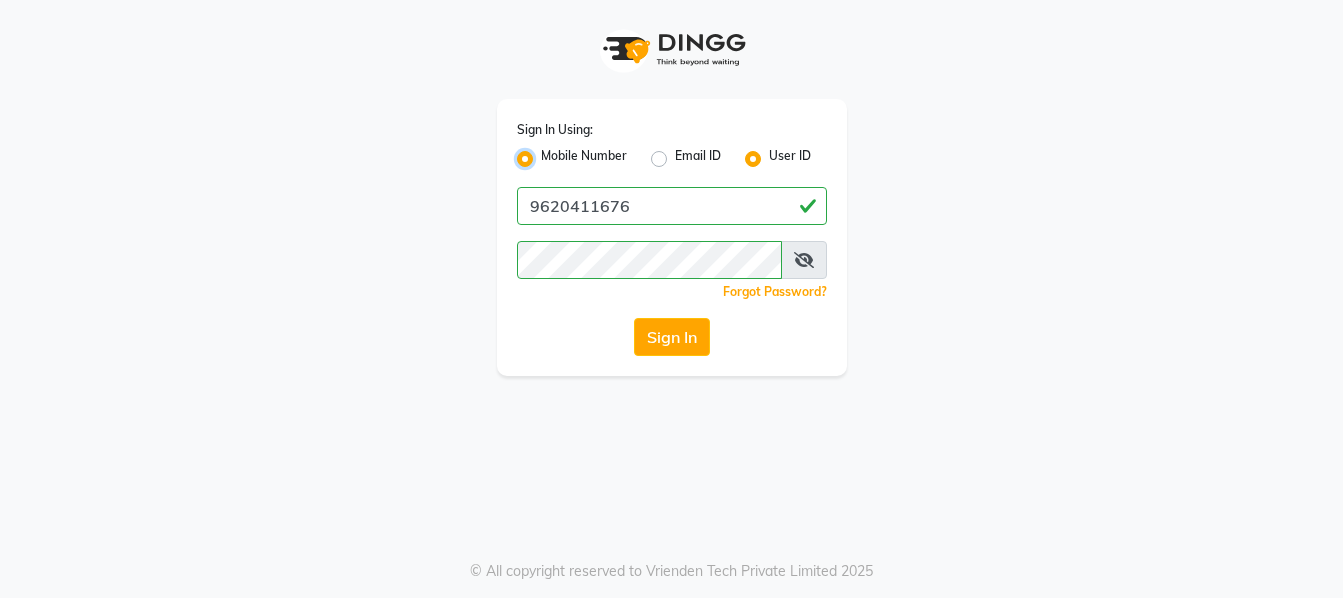 radio on "false" 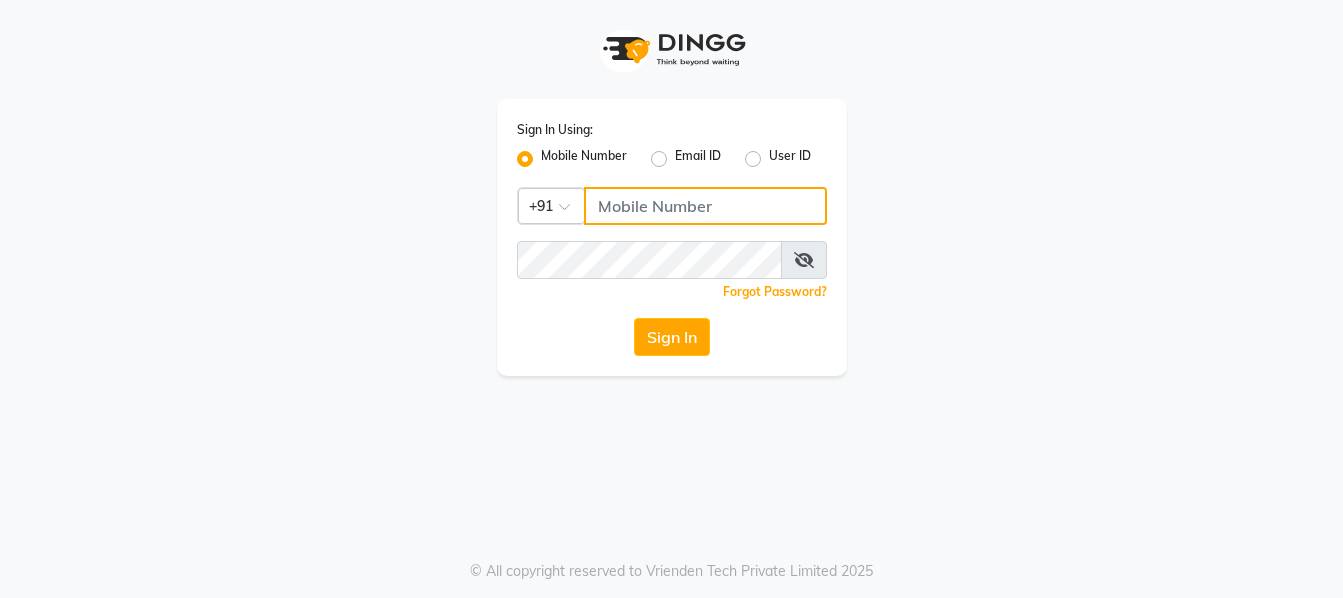 click 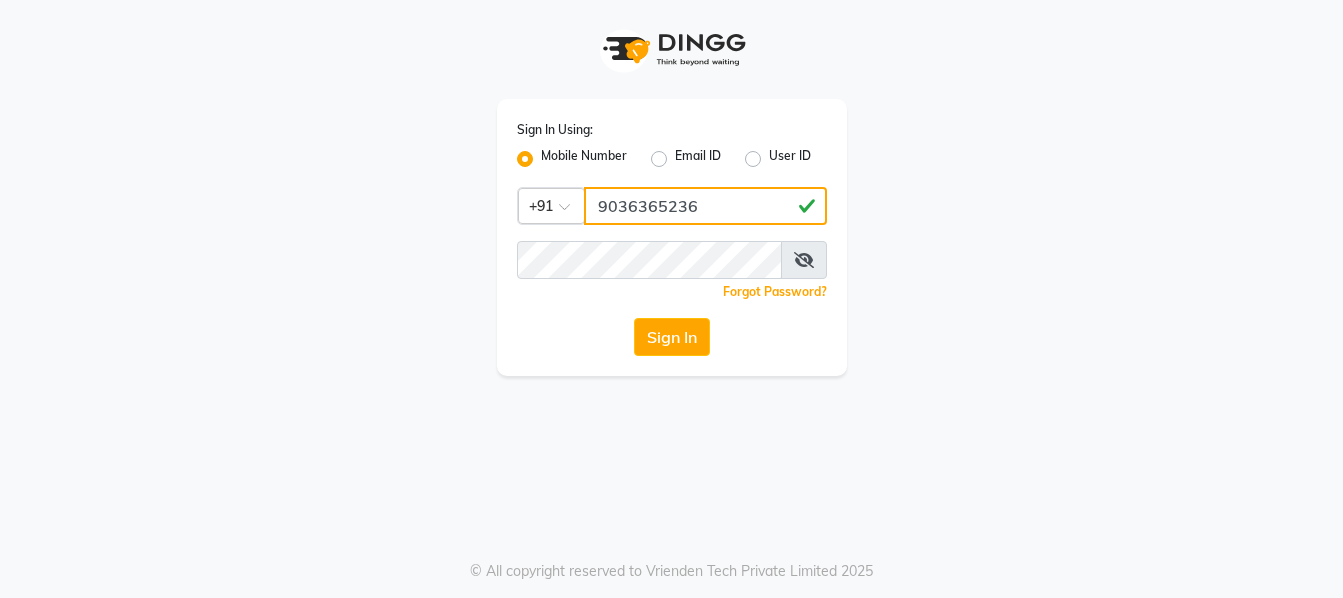 type on "9036365236" 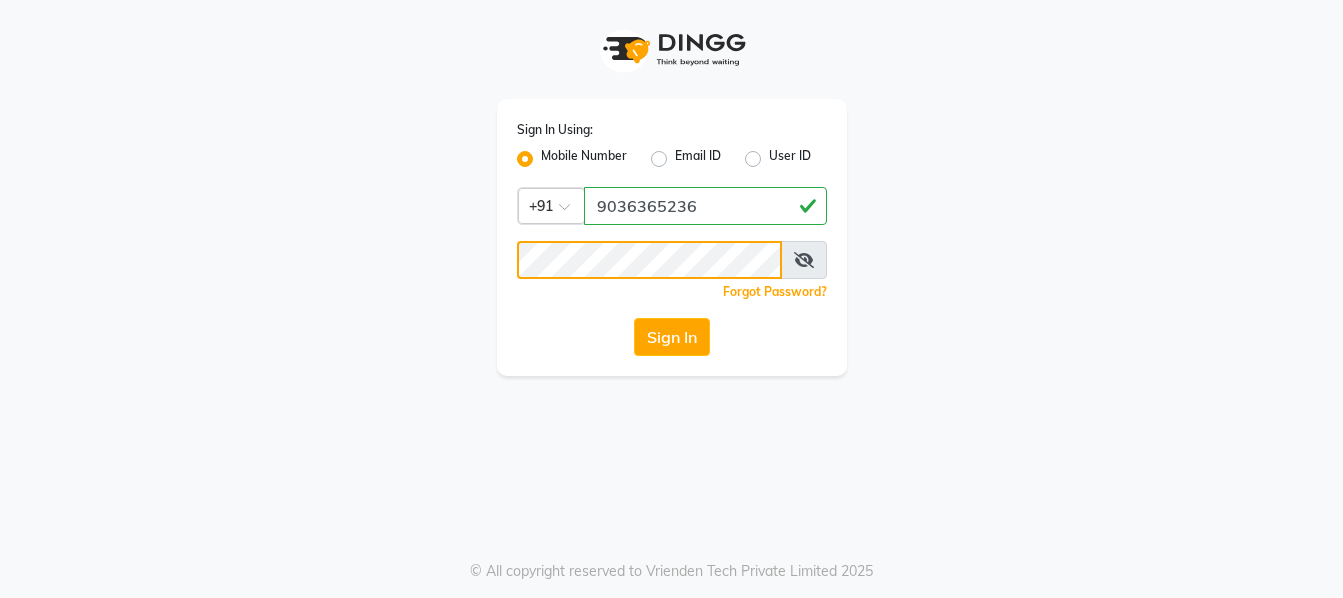 click on "Sign In" 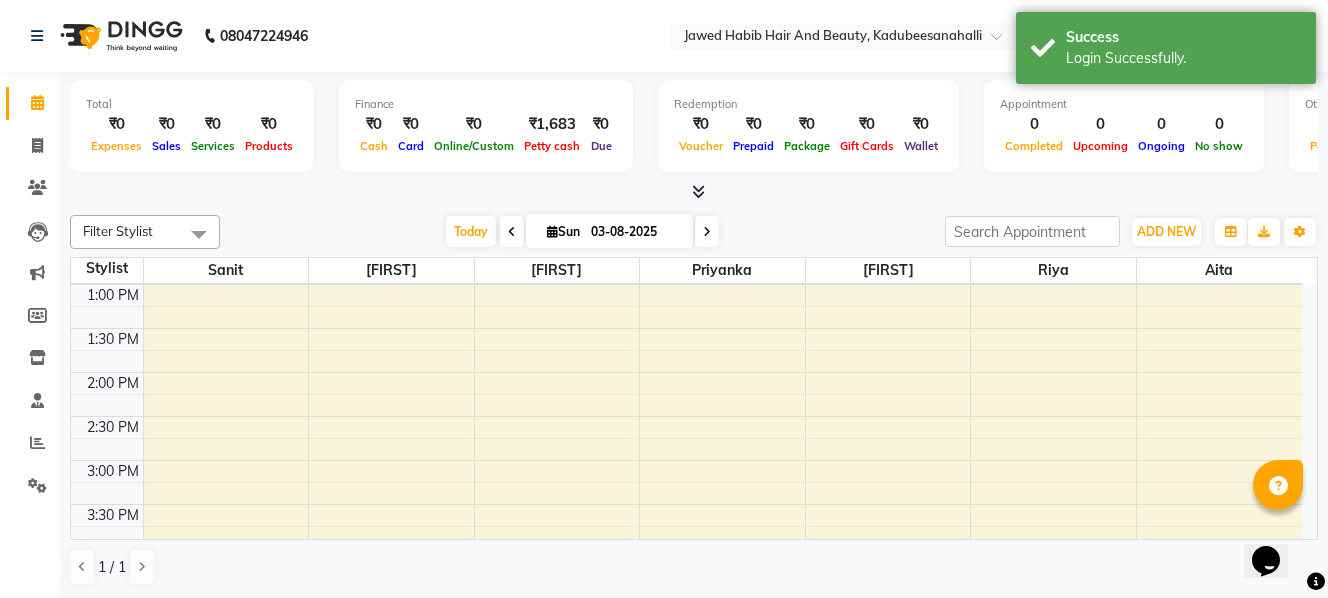 scroll, scrollTop: 214, scrollLeft: 0, axis: vertical 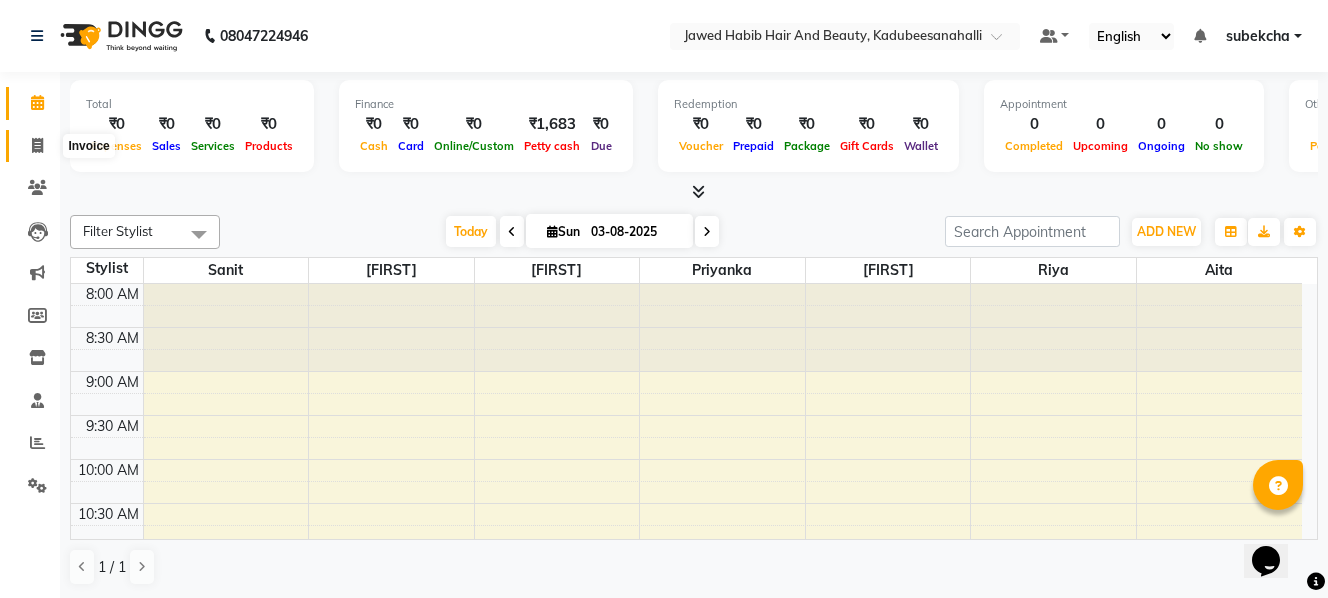 click 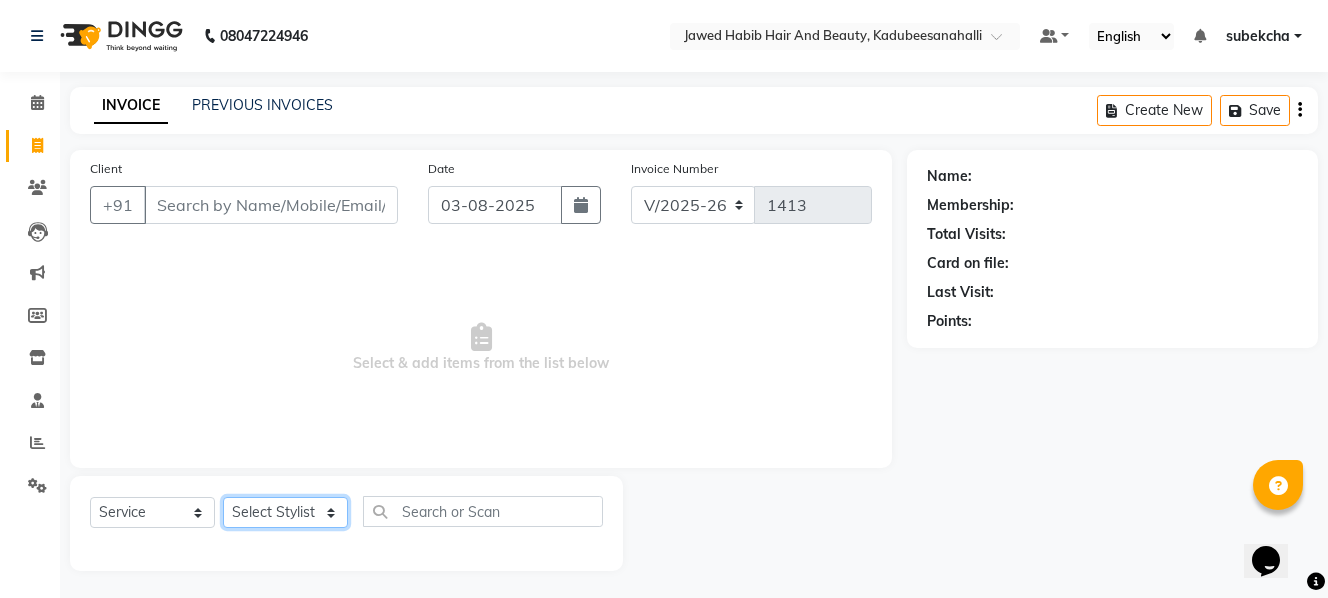click on "Select Stylist [FIRST] [FIRST] [FIRST]  [FIRST] [FIRST] [FIRST] [FIRST]" 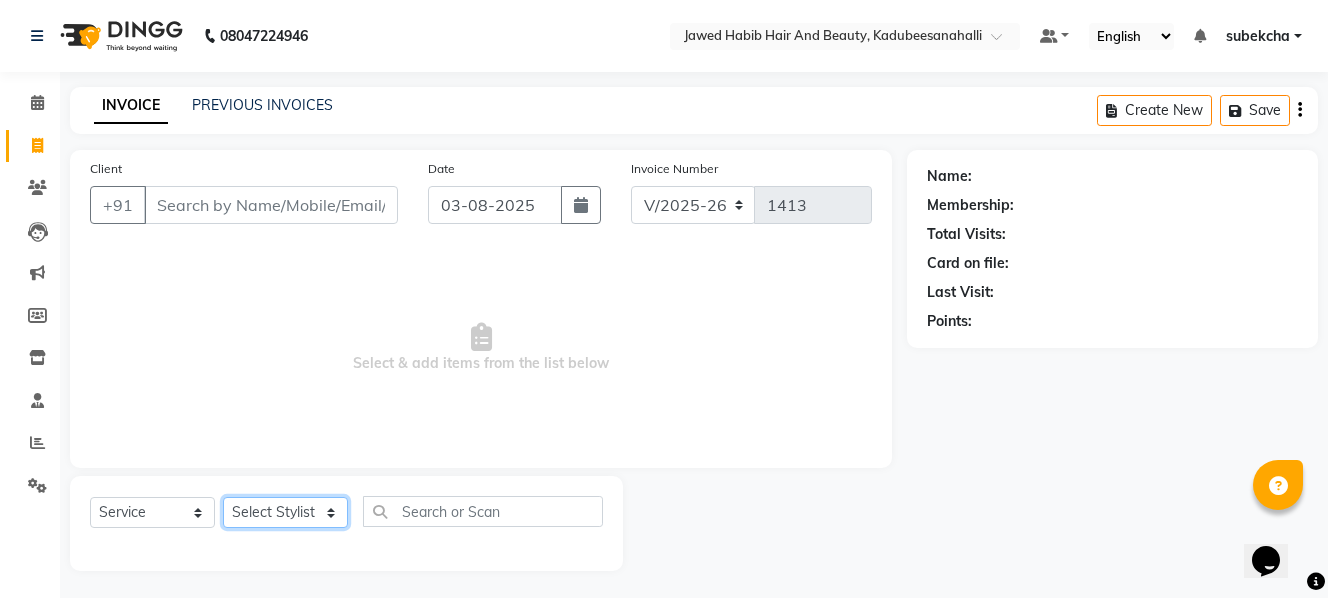 select on "85948" 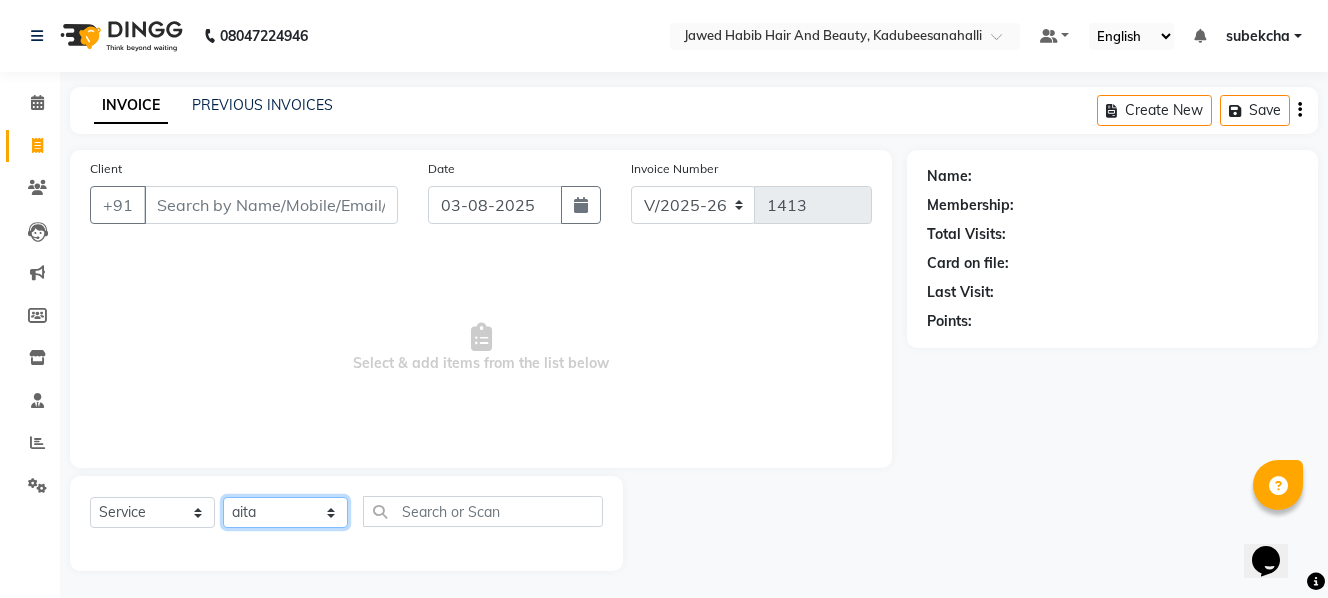 click on "Select Stylist [FIRST] [FIRST] [FIRST]  [FIRST] [FIRST] [FIRST] [FIRST]" 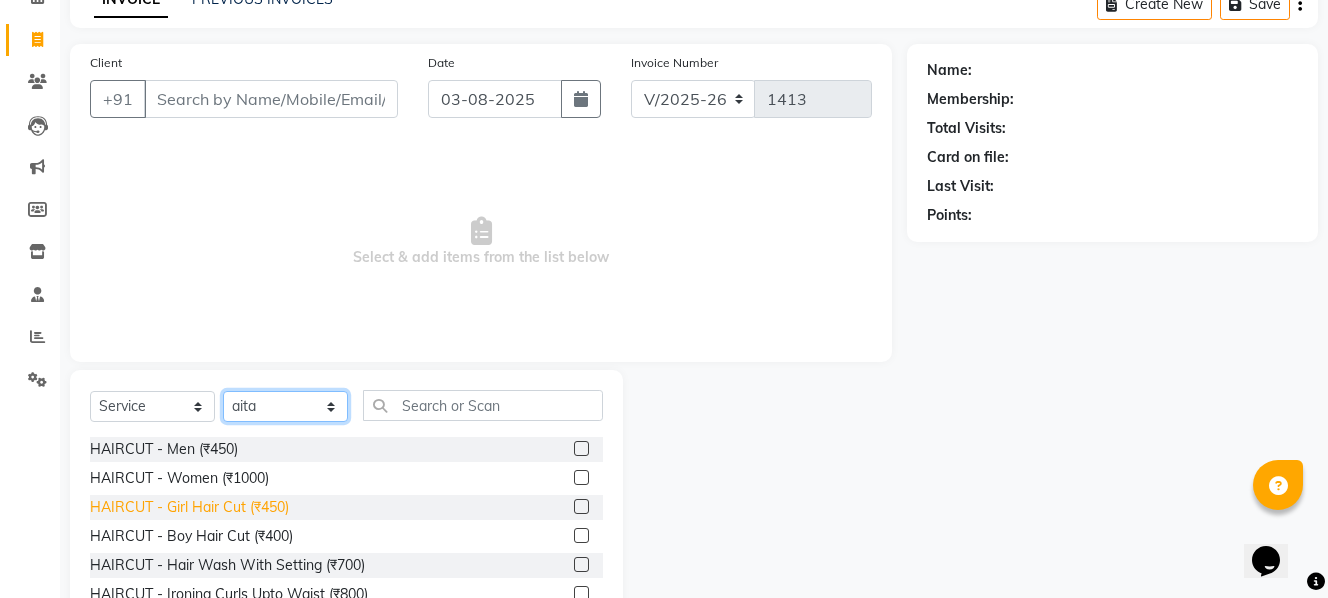 scroll, scrollTop: 203, scrollLeft: 0, axis: vertical 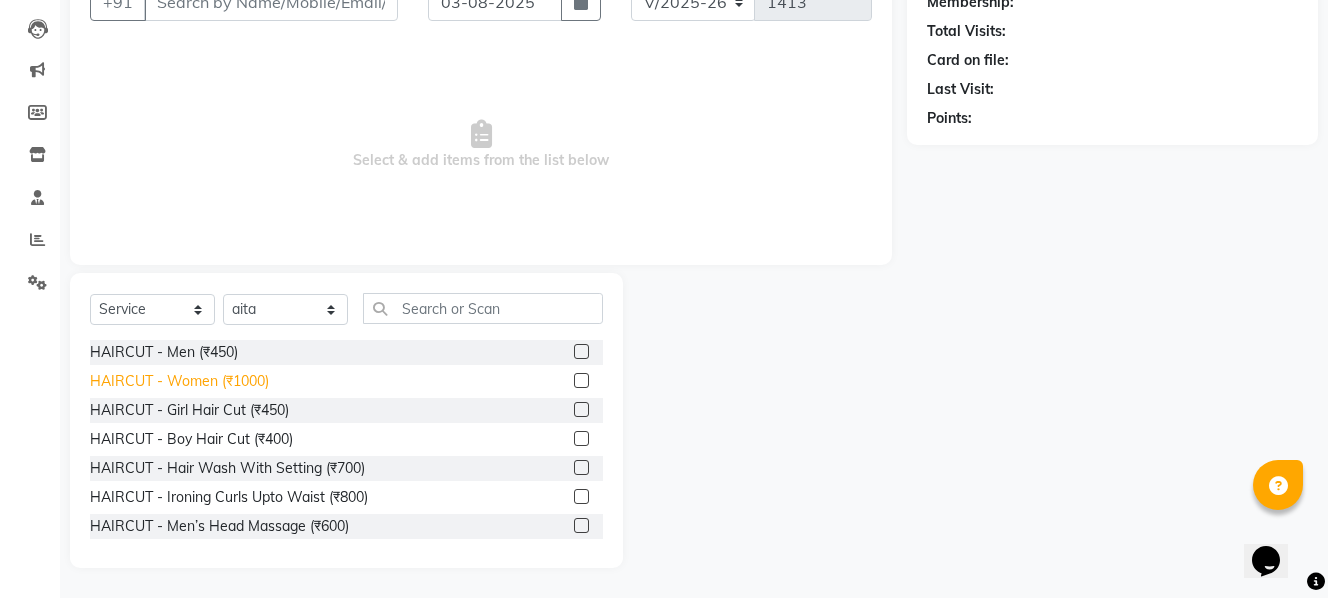 click on "HAIRCUT - Women (₹1000)" 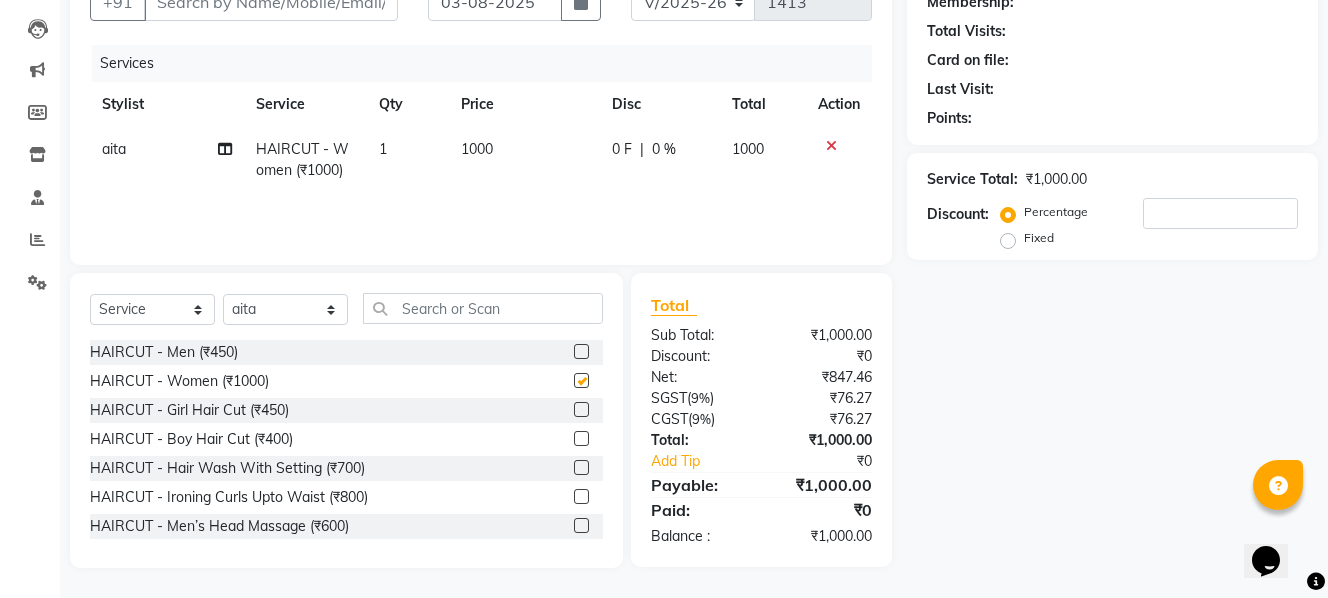 checkbox on "false" 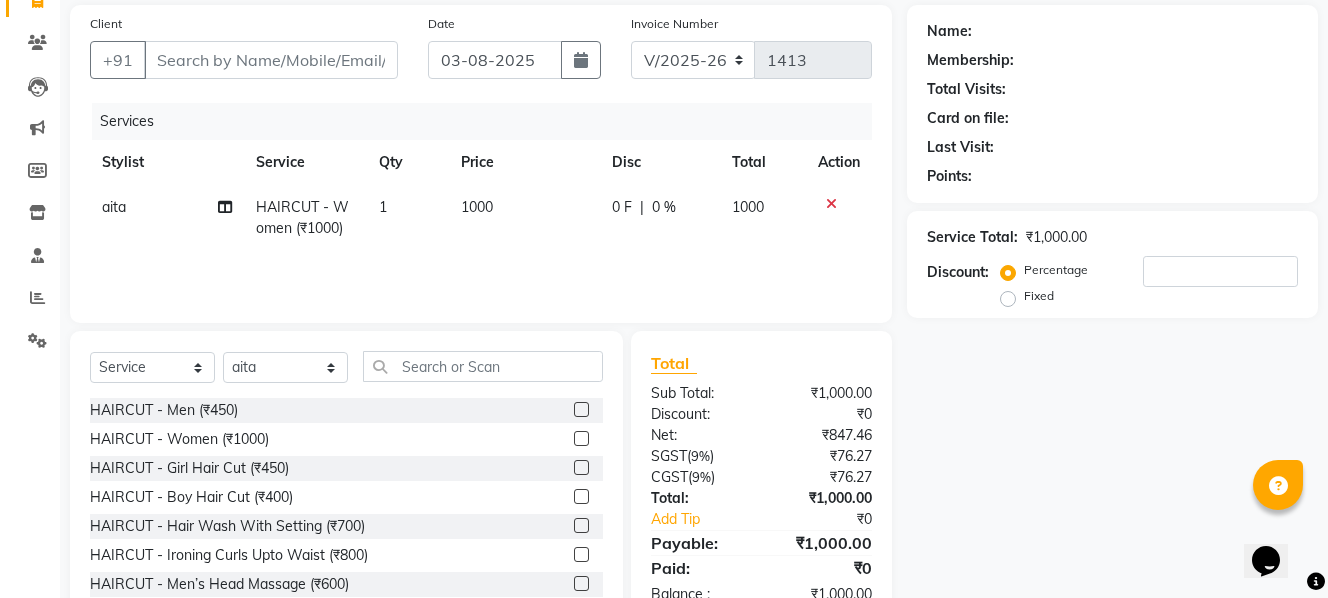 scroll, scrollTop: 200, scrollLeft: 0, axis: vertical 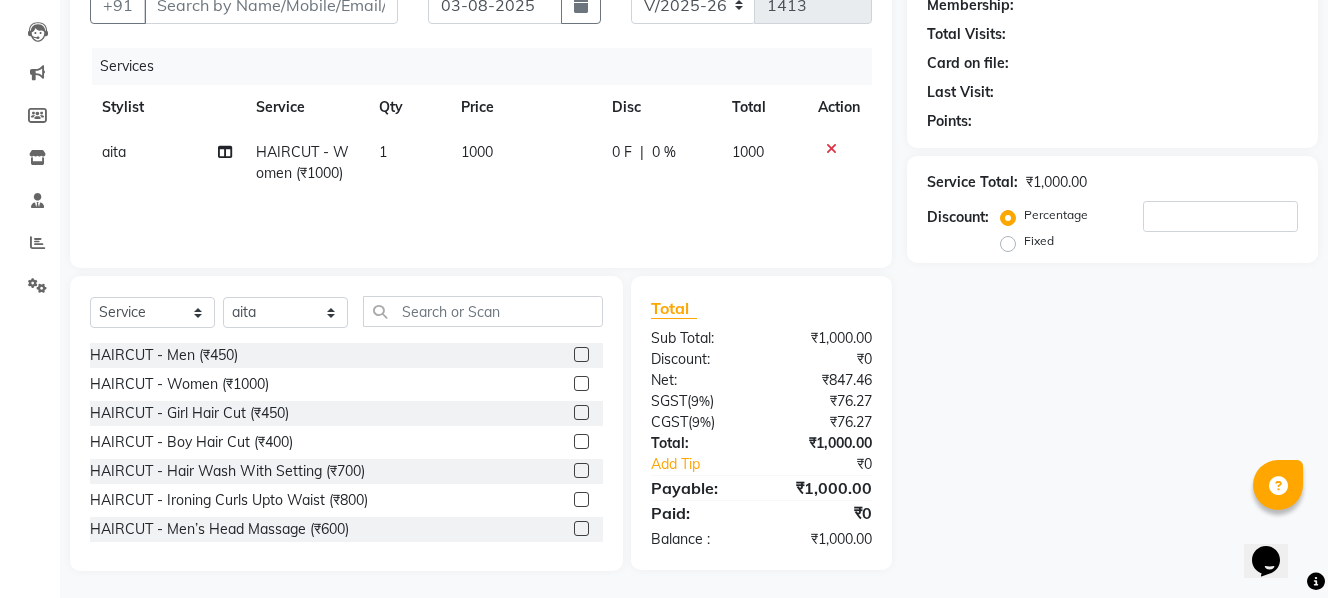 click 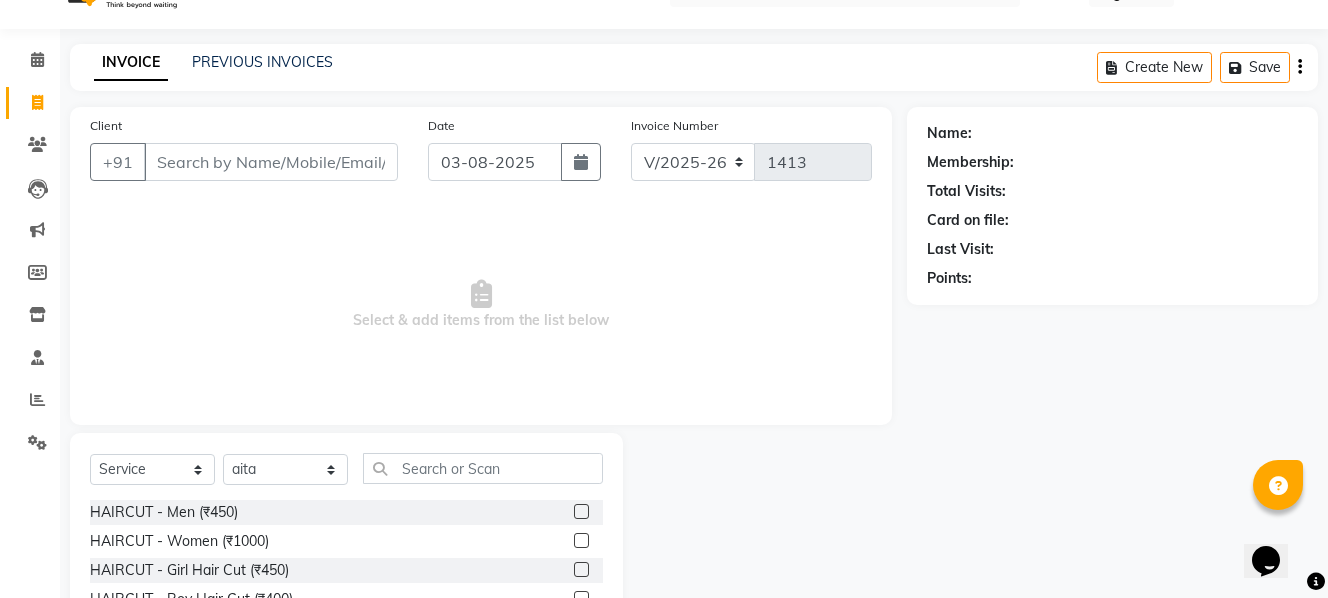 scroll, scrollTop: 0, scrollLeft: 0, axis: both 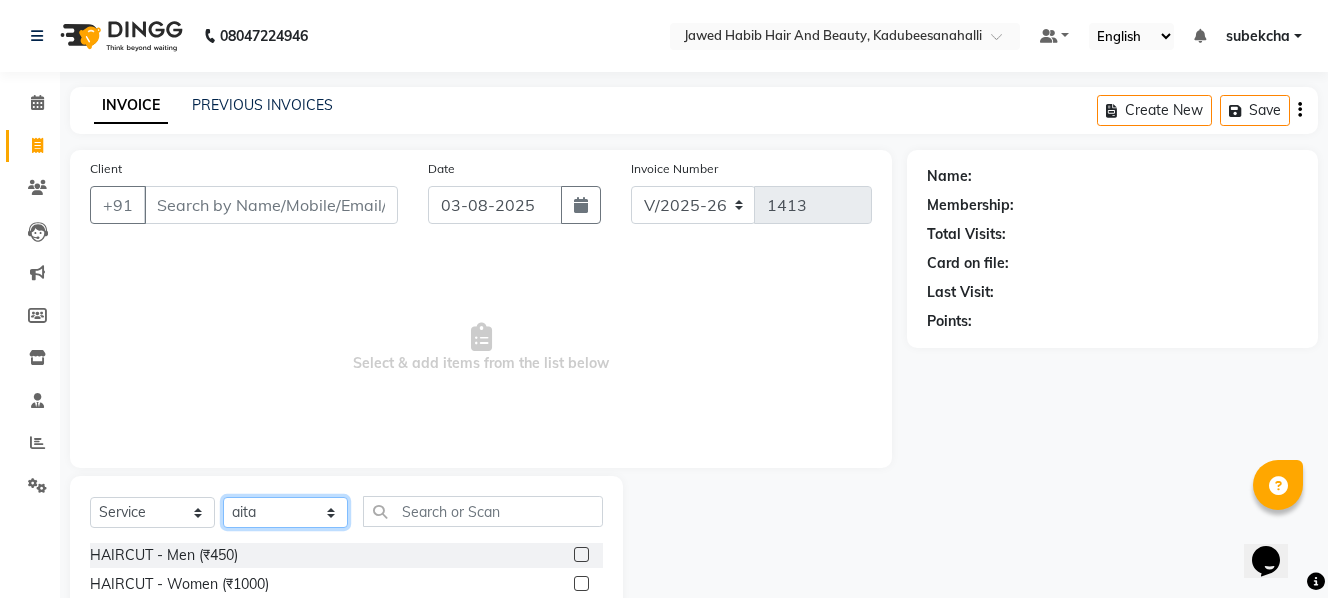 click on "Select Stylist [FIRST] [FIRST] [FIRST]  [FIRST] [FIRST] [FIRST] [FIRST]" 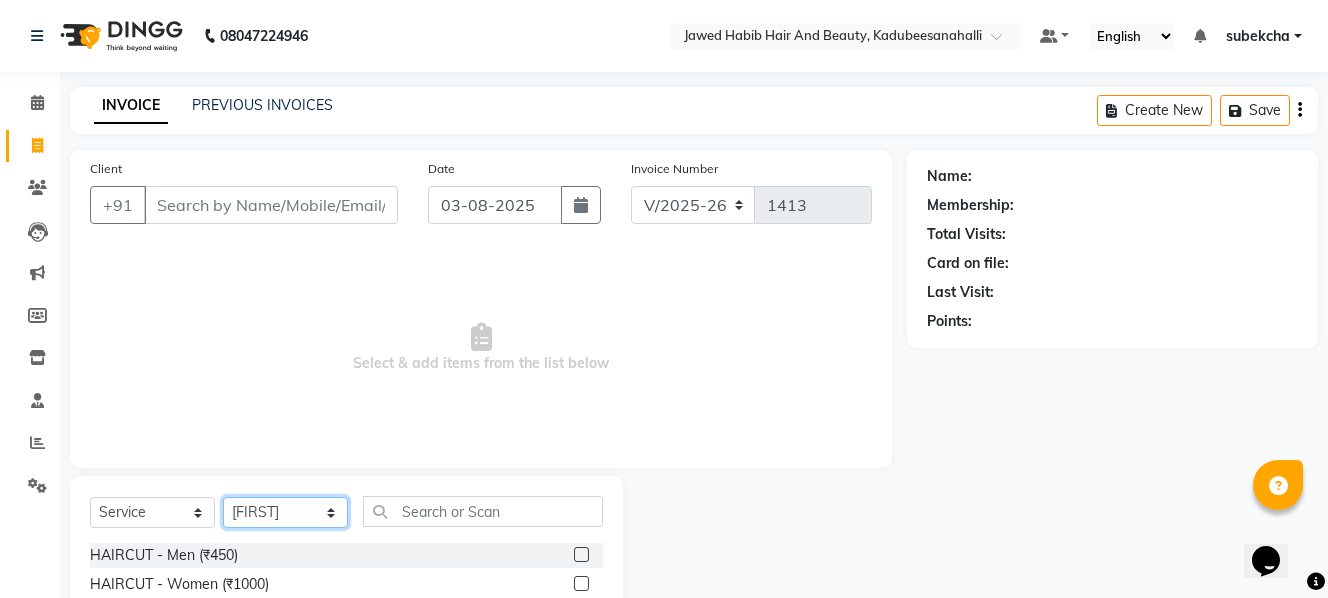 click on "Select Stylist [FIRST] [FIRST] [FIRST]  [FIRST] [FIRST] [FIRST] [FIRST]" 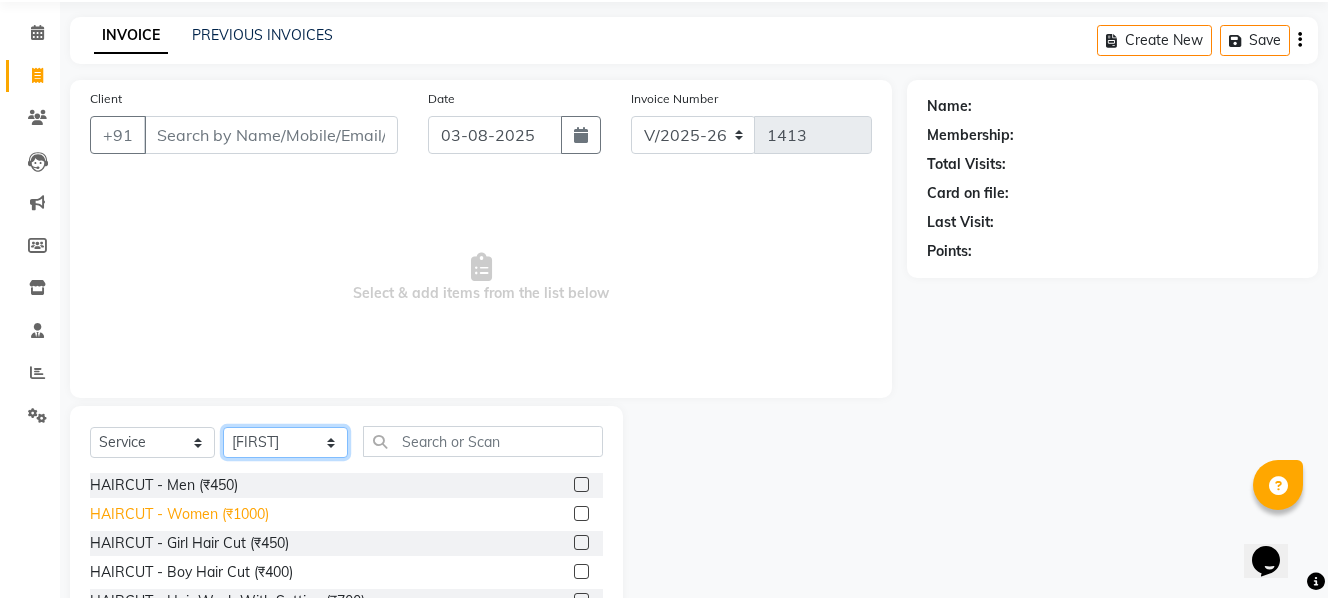 scroll, scrollTop: 203, scrollLeft: 0, axis: vertical 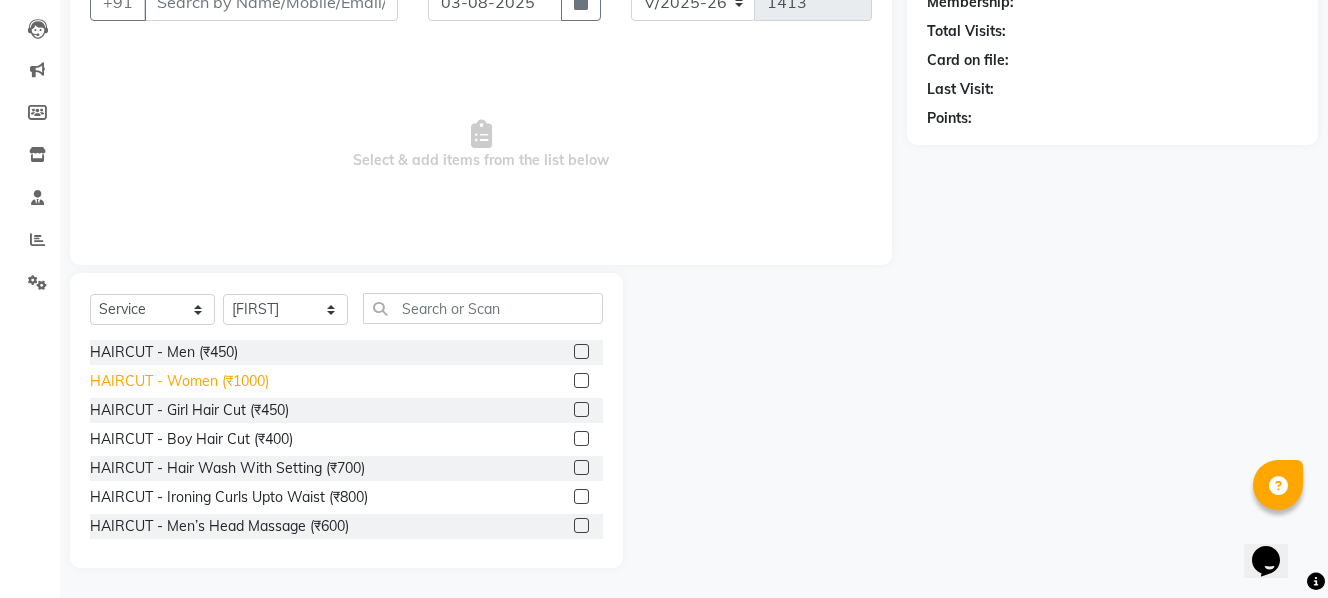 click on "HAIRCUT - Women (₹1000)" 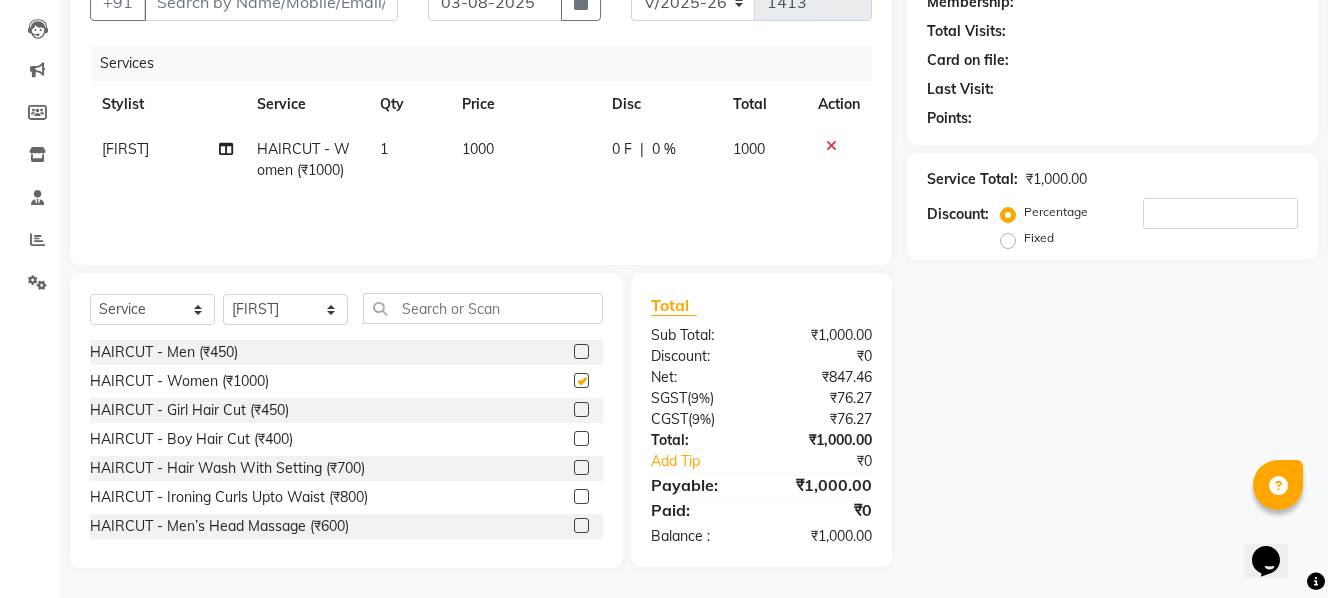 checkbox on "false" 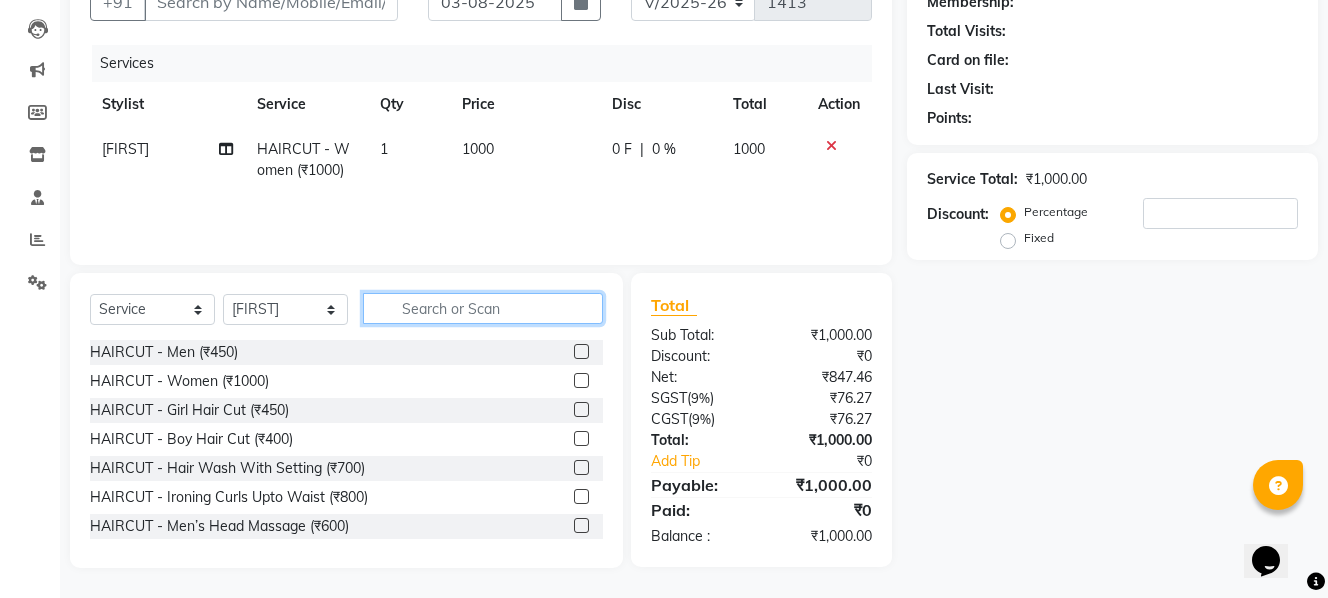 click 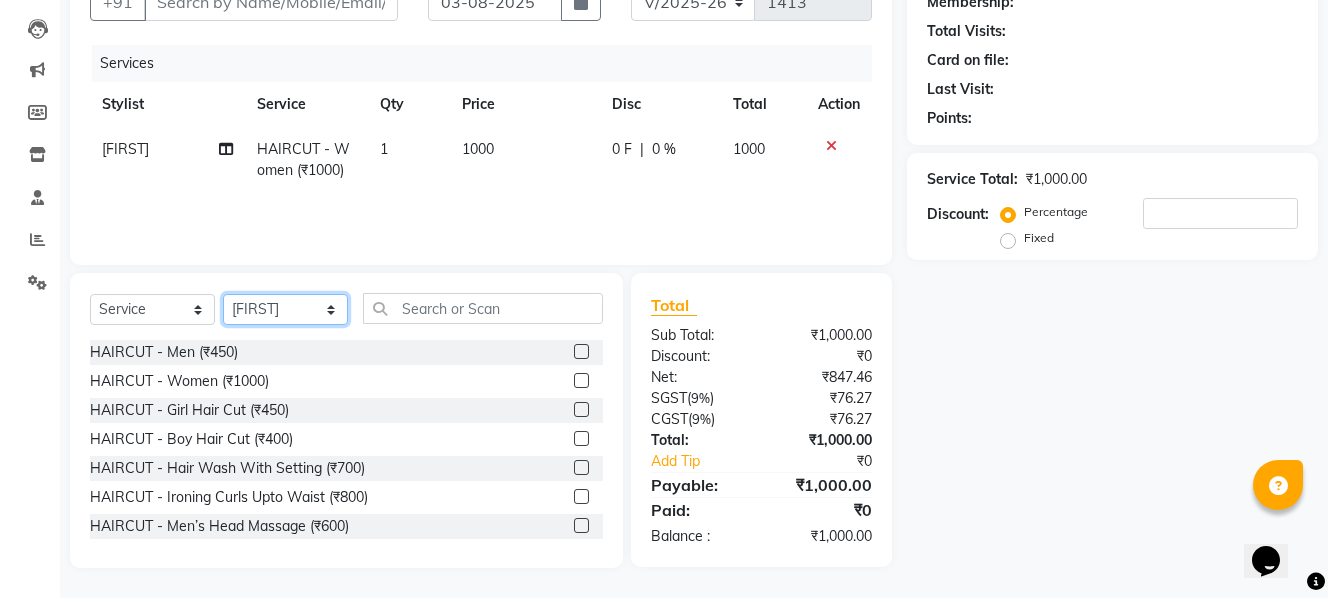 click on "Select Stylist [FIRST] [FIRST] [FIRST]  [FIRST] [FIRST] [FIRST] [FIRST]" 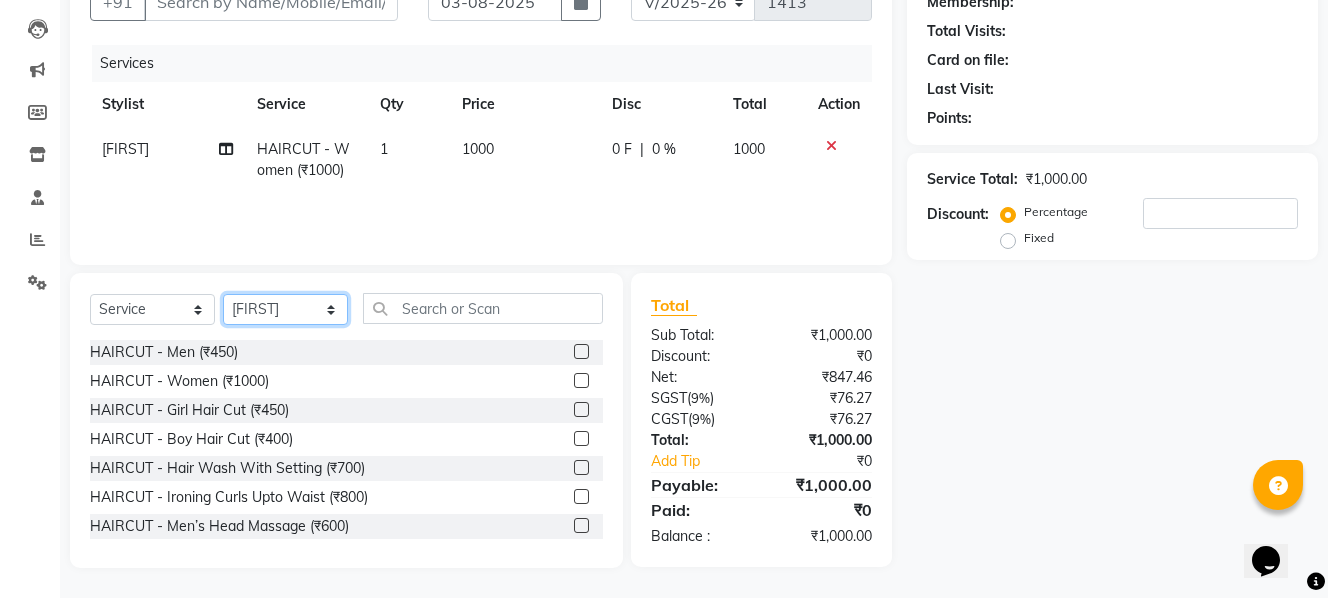 select on "82349" 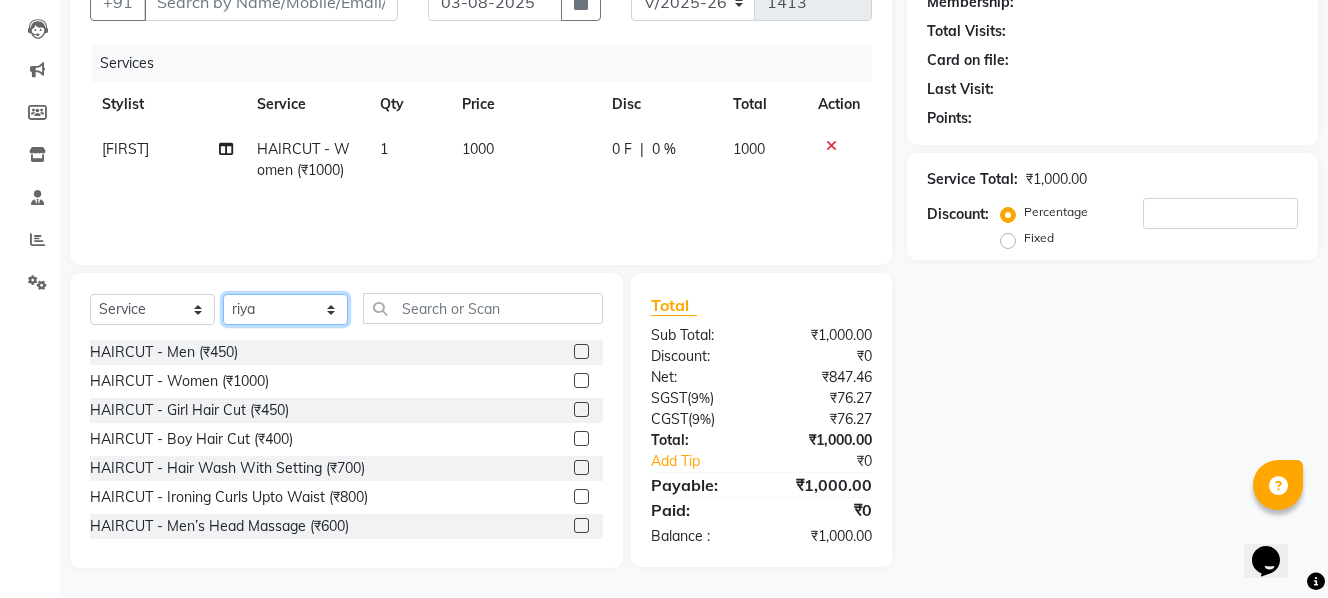 click on "Select Stylist [FIRST] [FIRST] [FIRST]  [FIRST] [FIRST] [FIRST] [FIRST]" 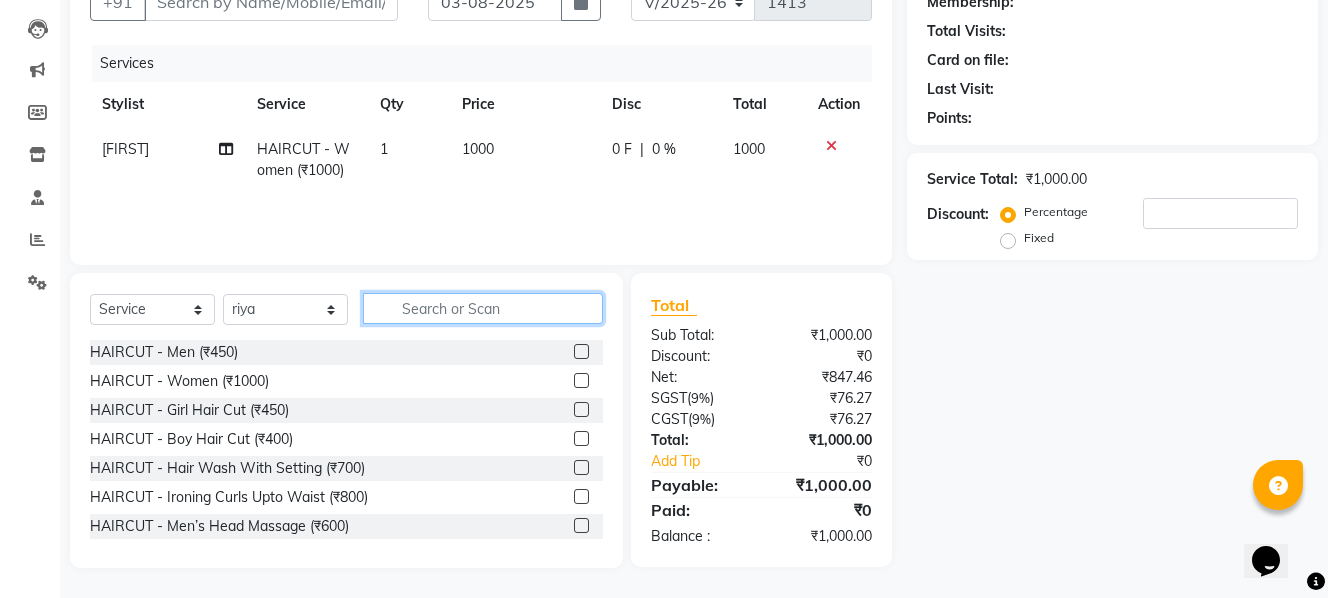 click 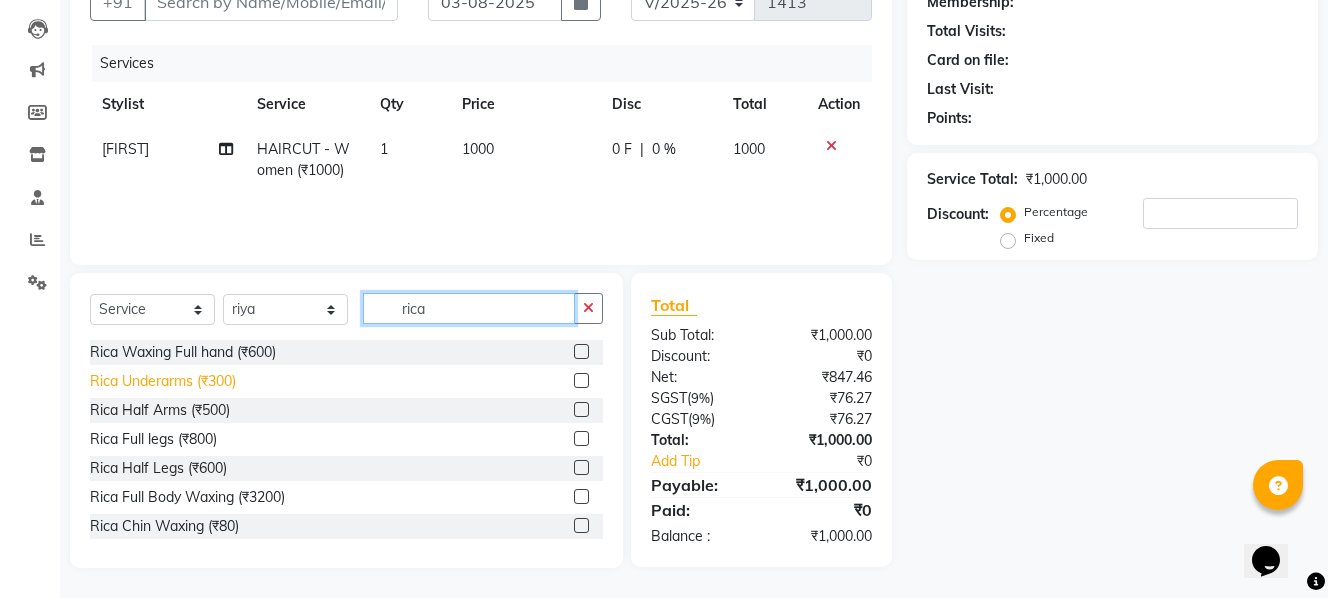 type on "rica" 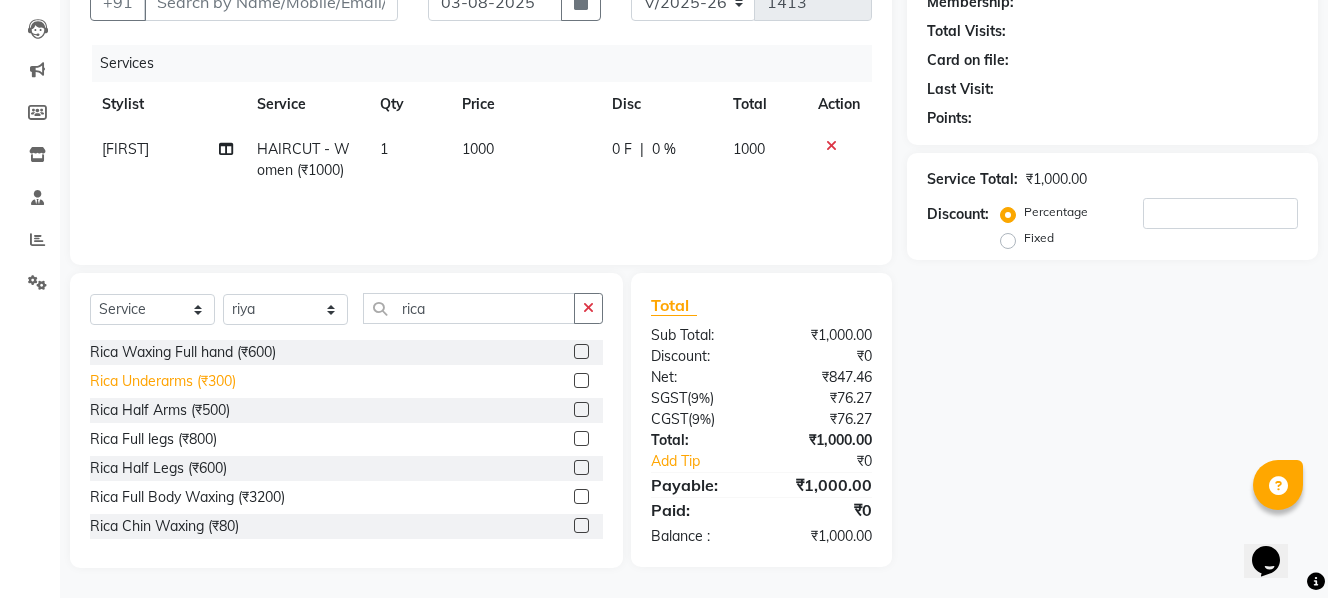 click on "Rica Underarms (₹300)" 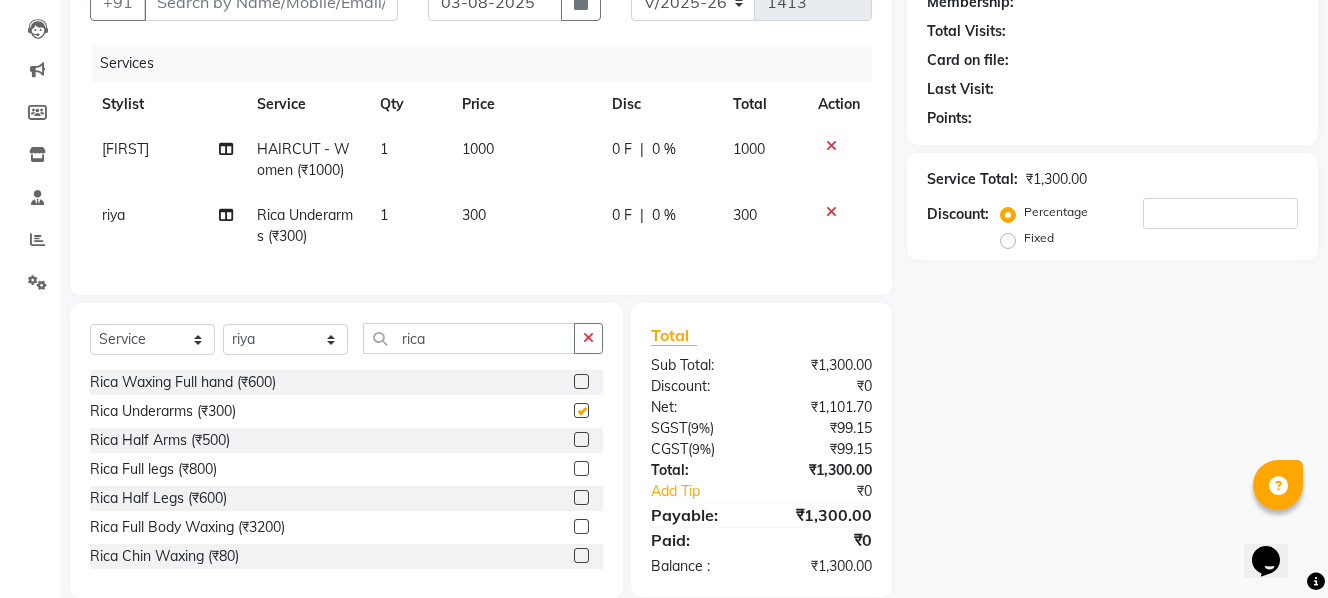 checkbox on "false" 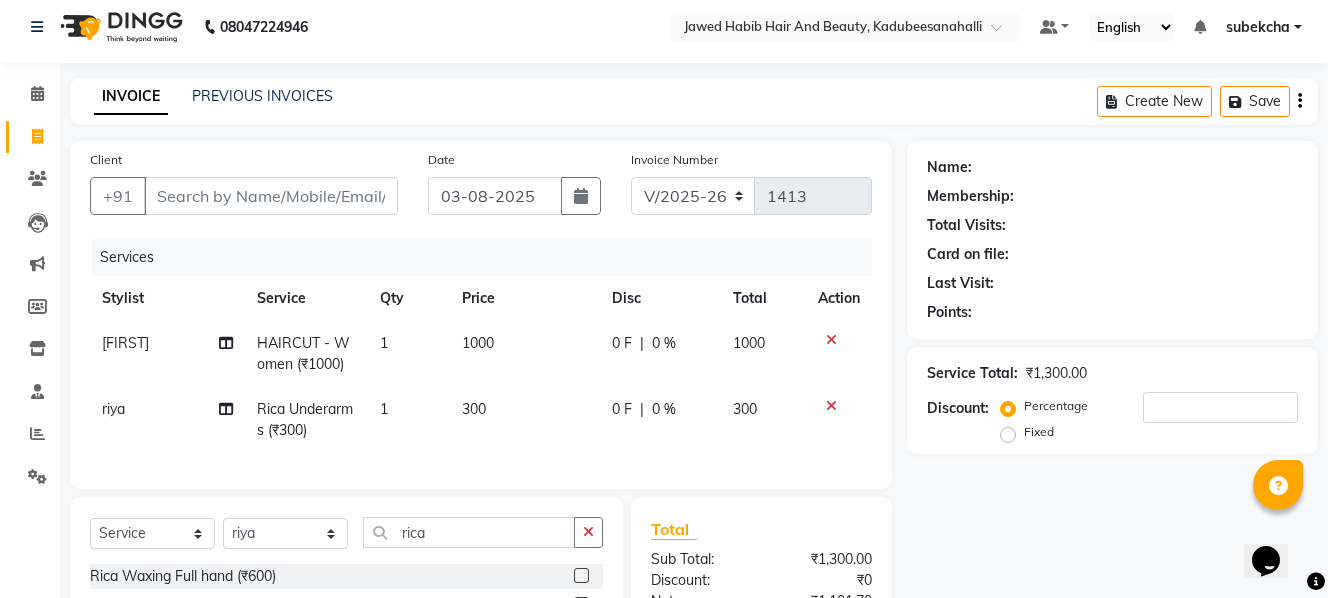 scroll, scrollTop: 3, scrollLeft: 0, axis: vertical 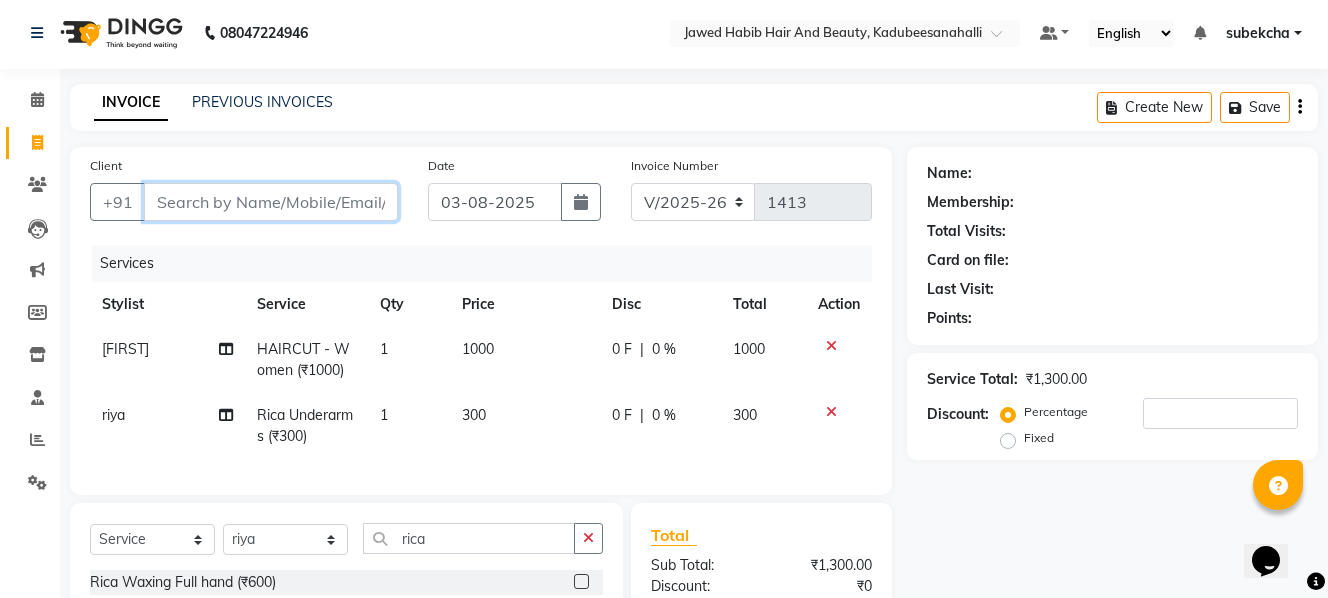 click on "Client" at bounding box center [271, 202] 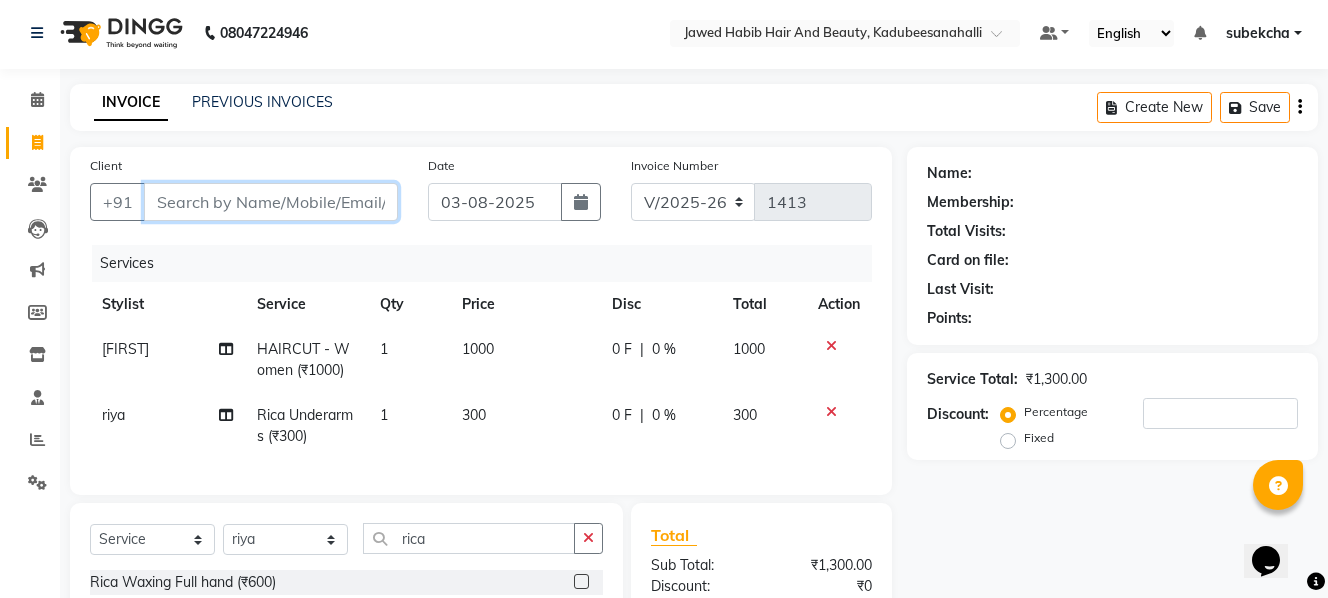 type on "9" 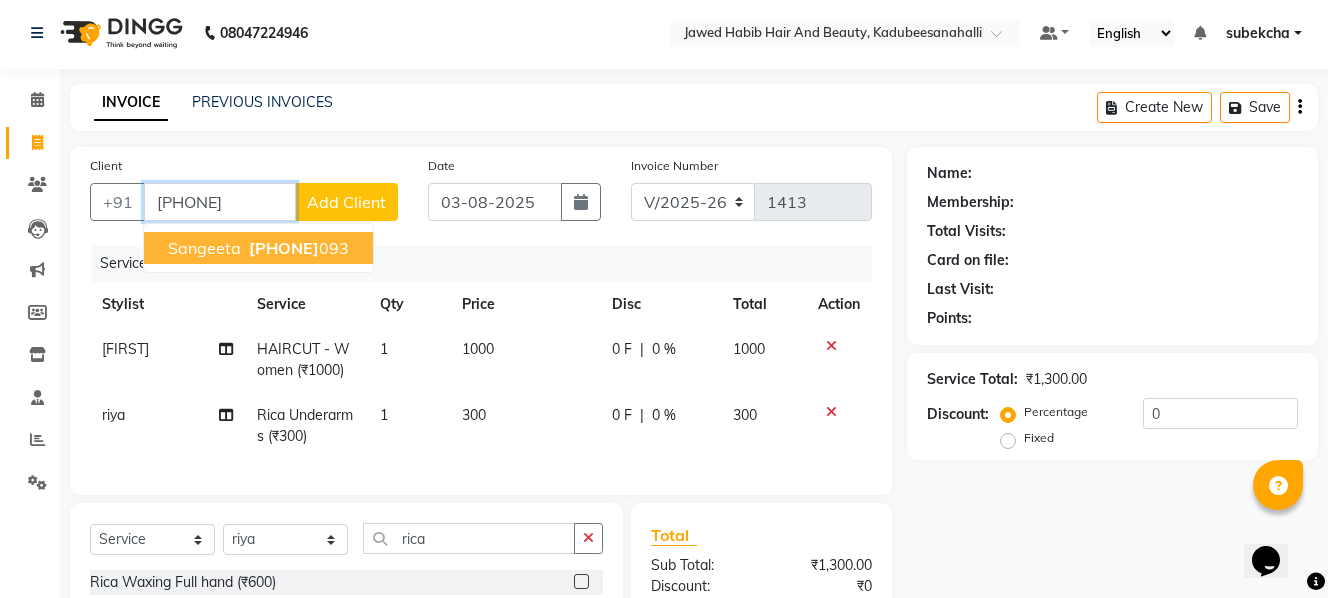 click on "[FIRST]   [PHONE]" at bounding box center (258, 248) 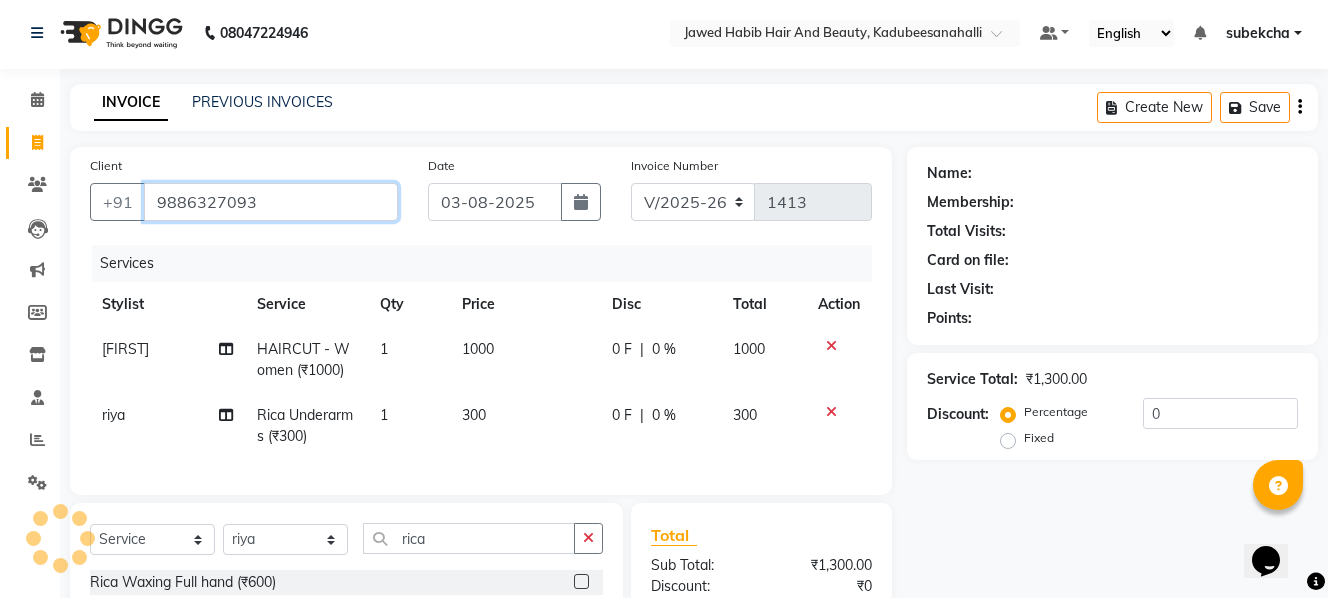 type on "9886327093" 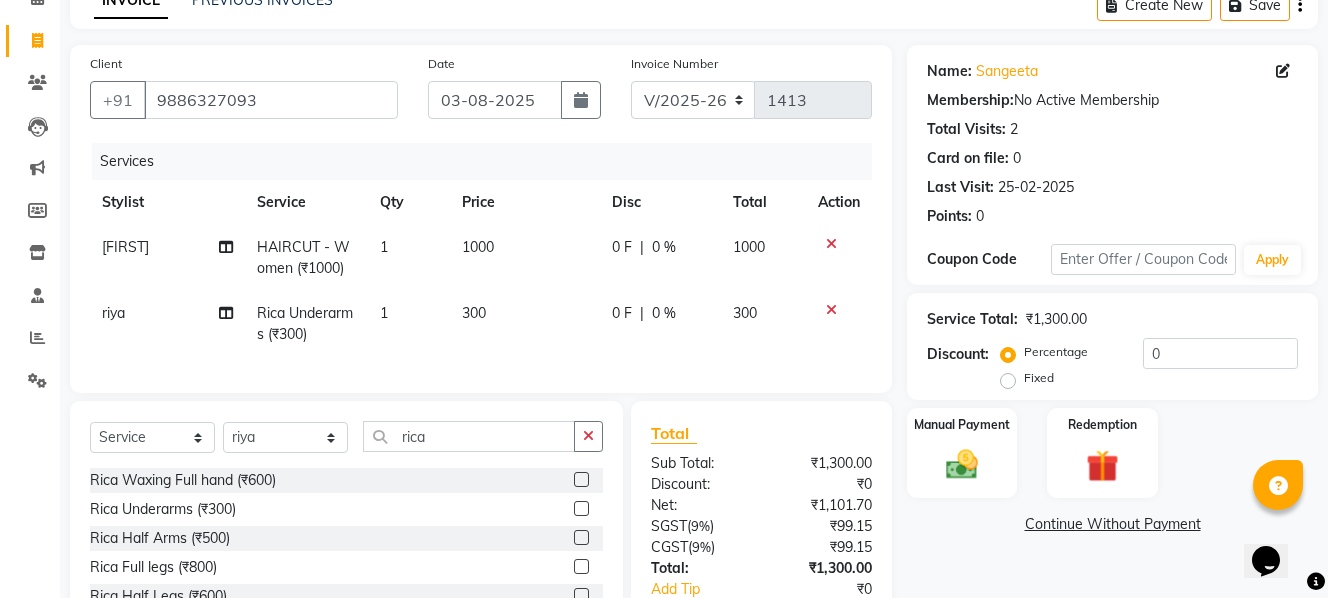 scroll, scrollTop: 248, scrollLeft: 0, axis: vertical 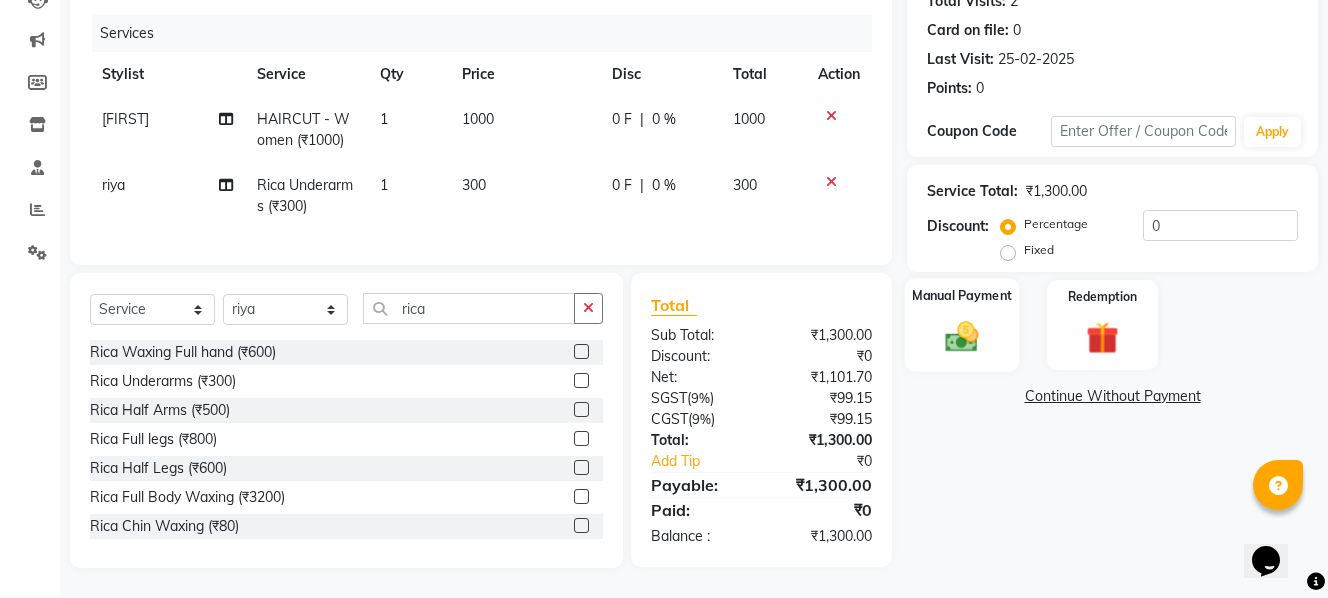 click 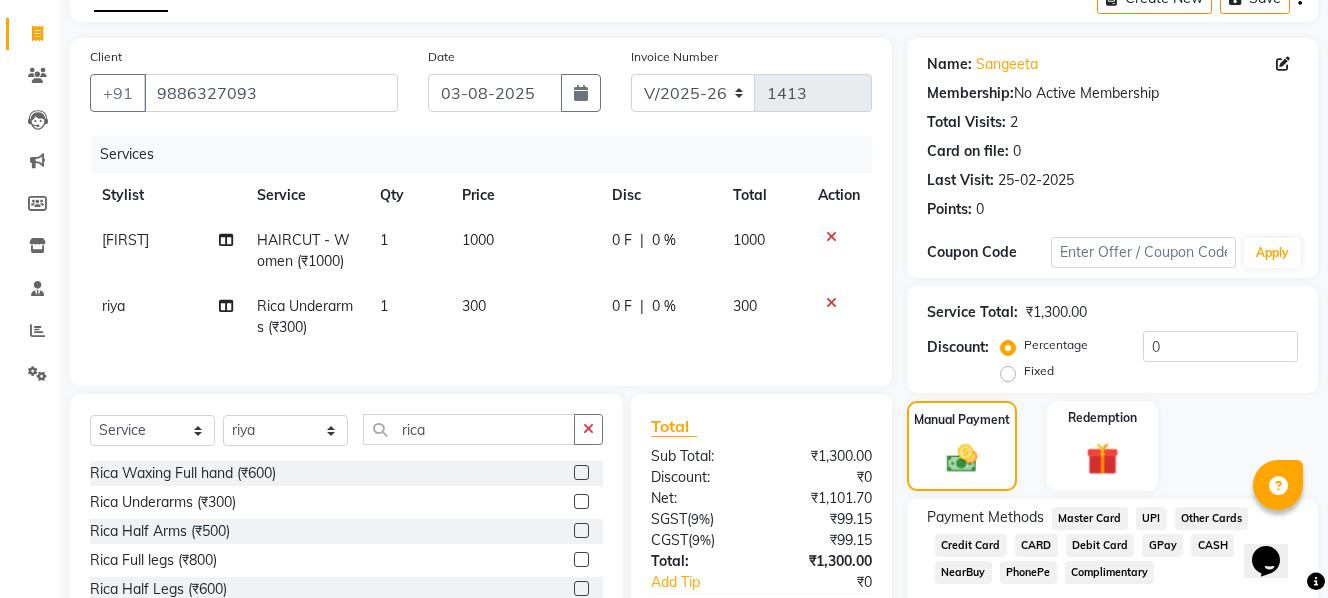 scroll, scrollTop: 148, scrollLeft: 0, axis: vertical 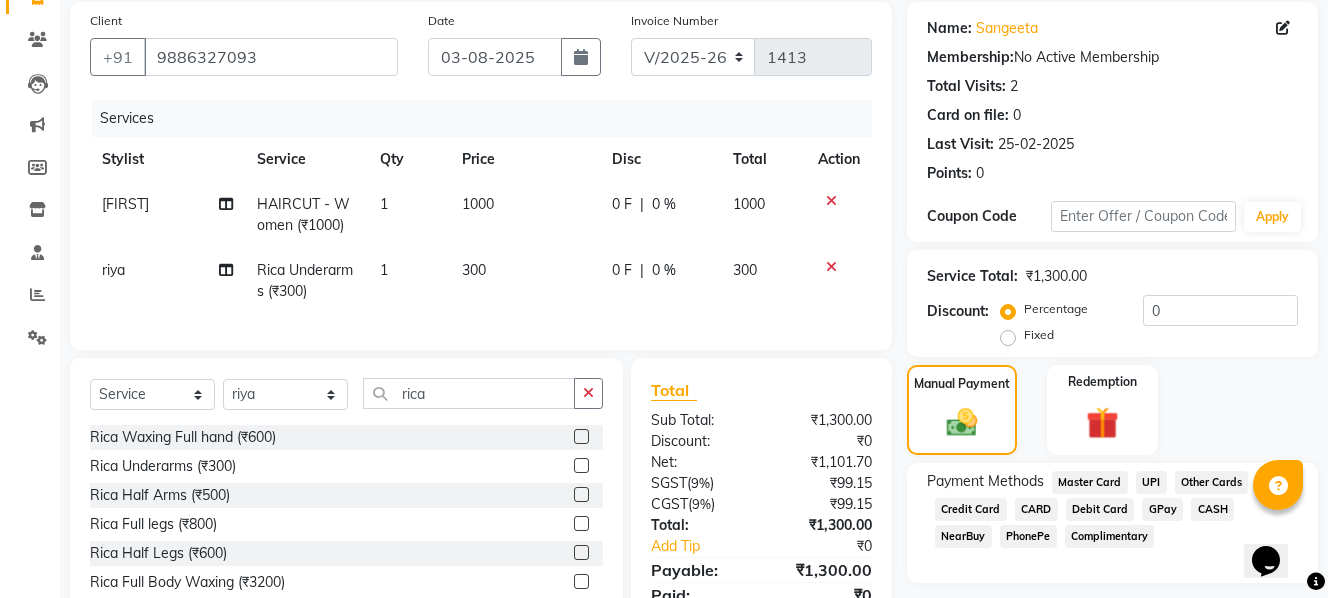 click on "CARD" 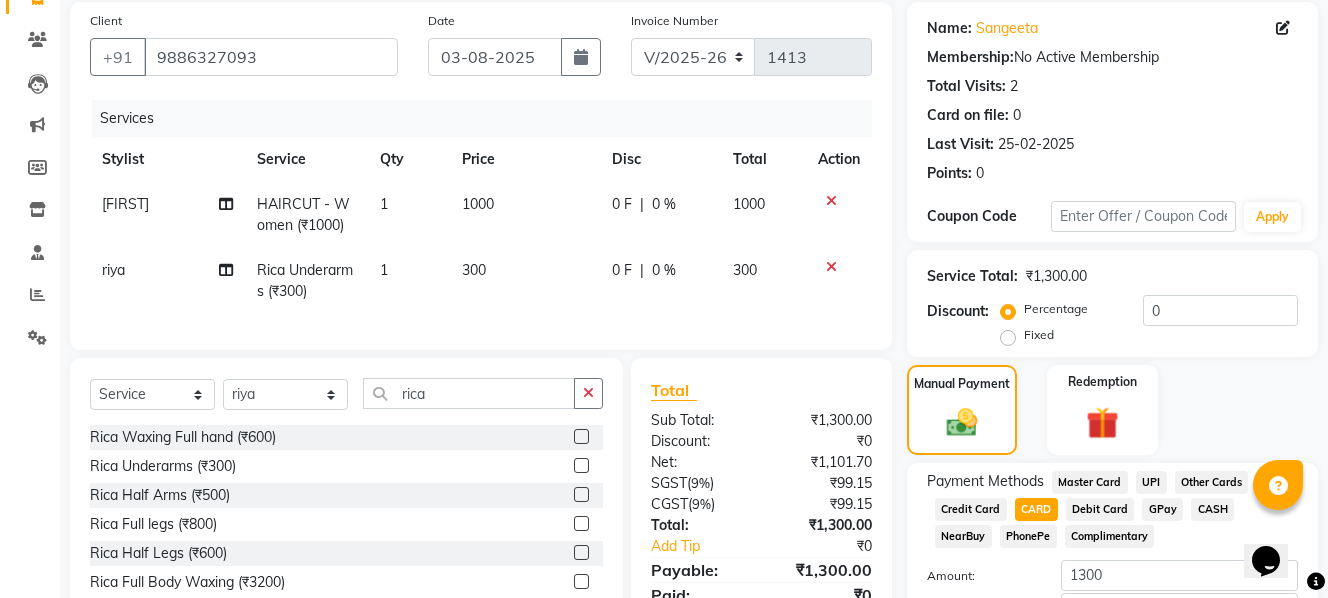 click on "UPI" 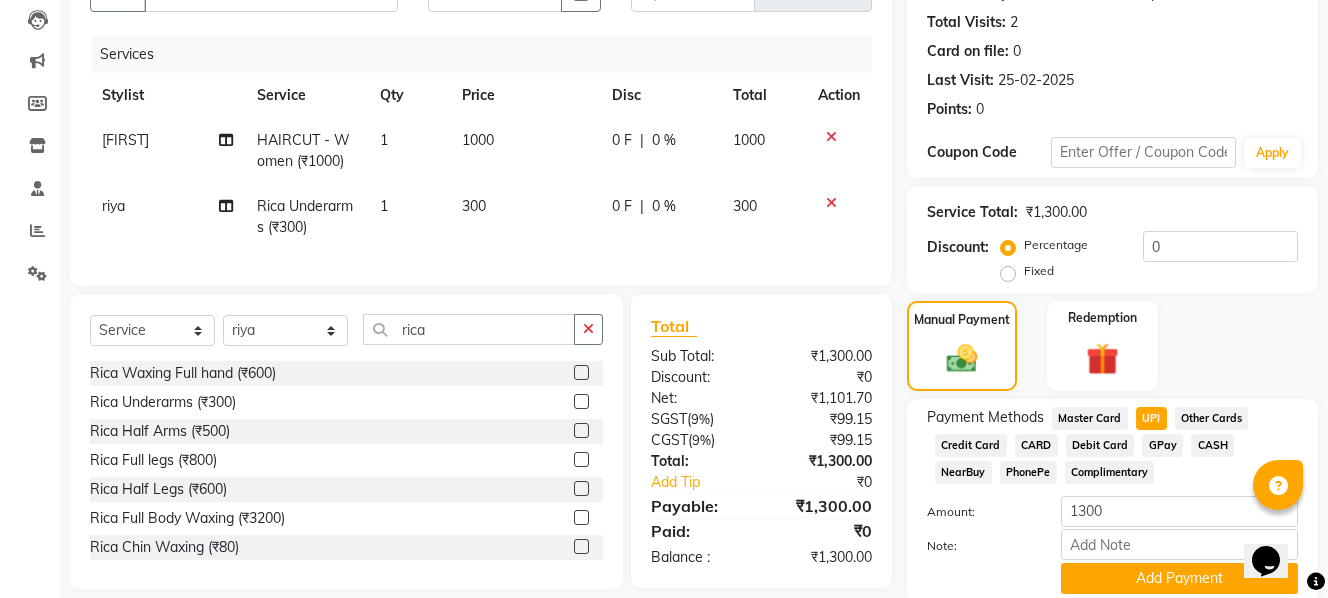 scroll, scrollTop: 287, scrollLeft: 0, axis: vertical 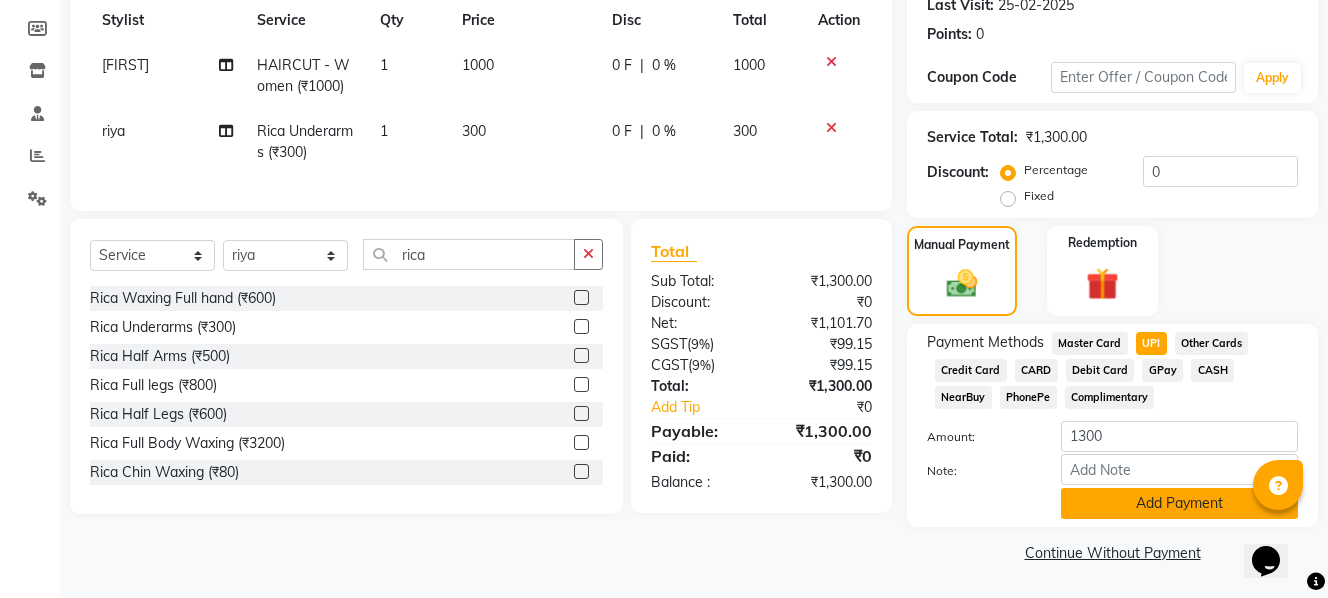 click on "Add Payment" 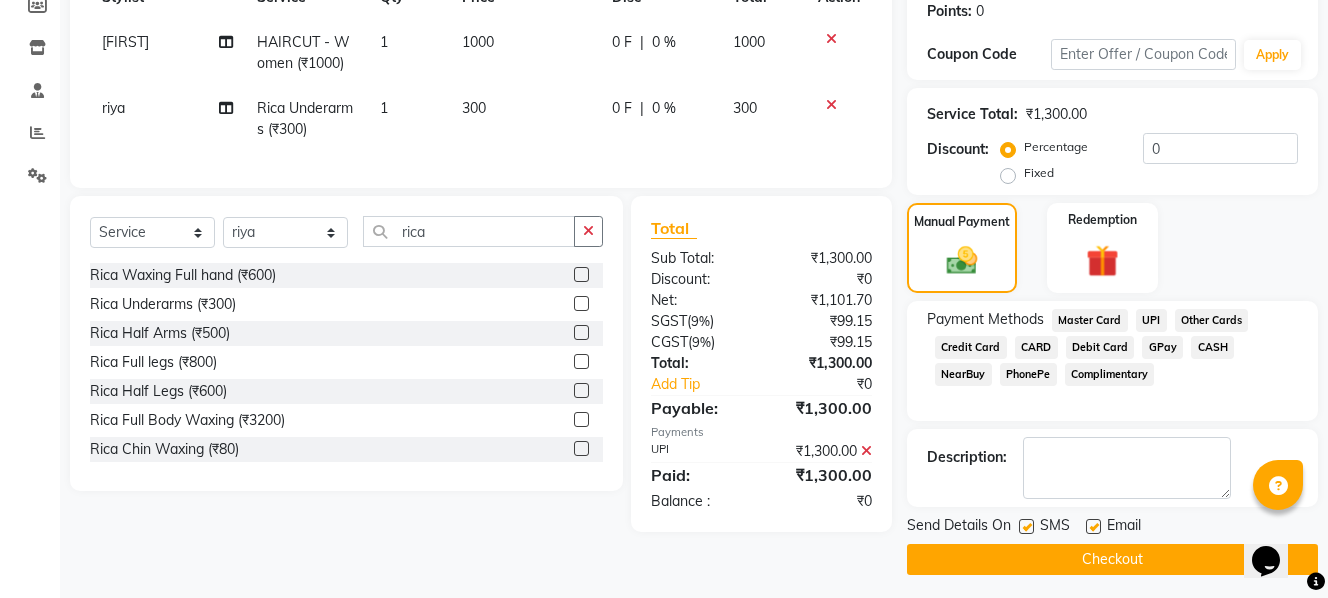 scroll, scrollTop: 317, scrollLeft: 0, axis: vertical 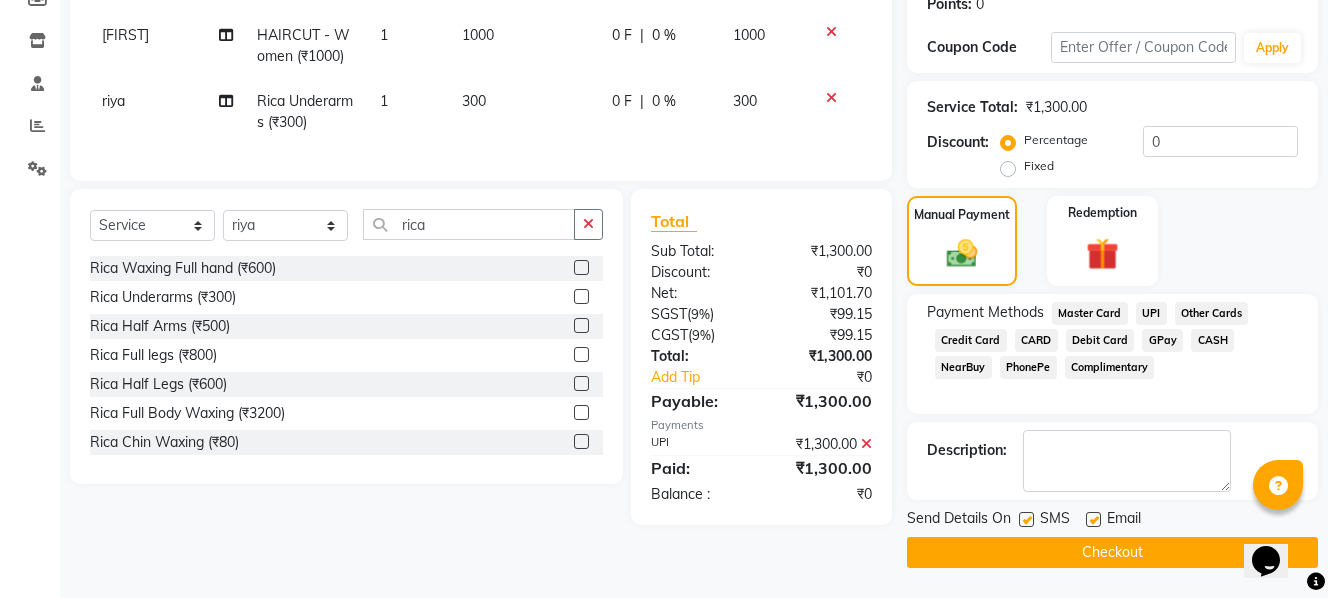 click on "Checkout" 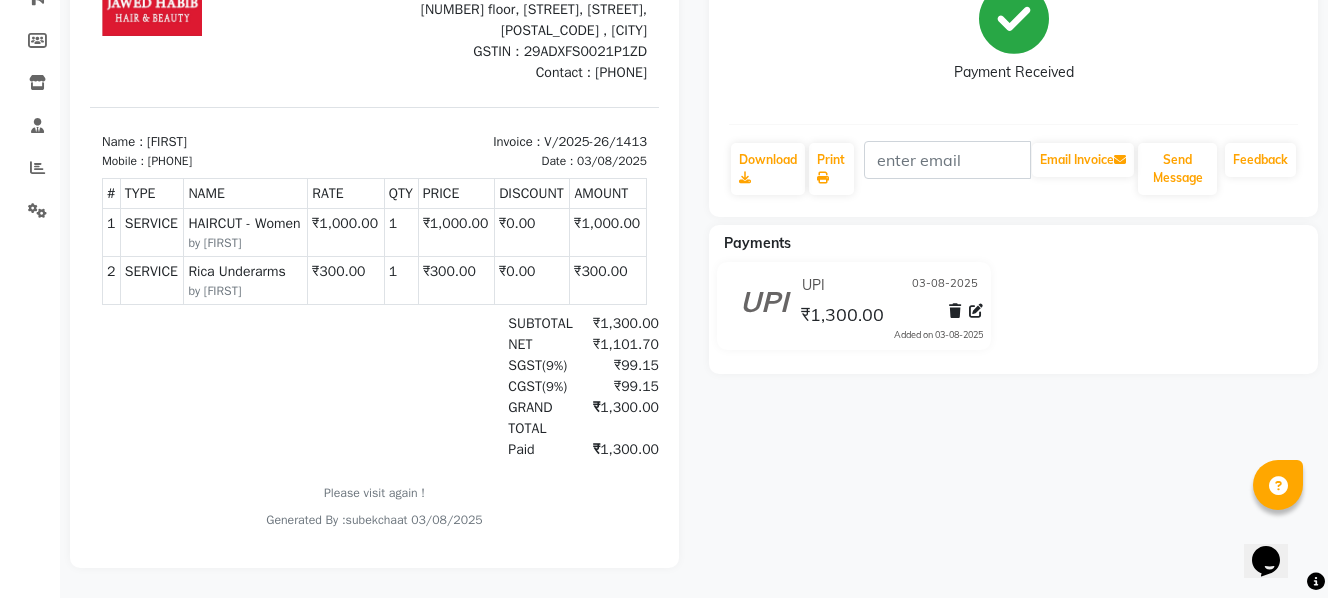 scroll, scrollTop: 290, scrollLeft: 0, axis: vertical 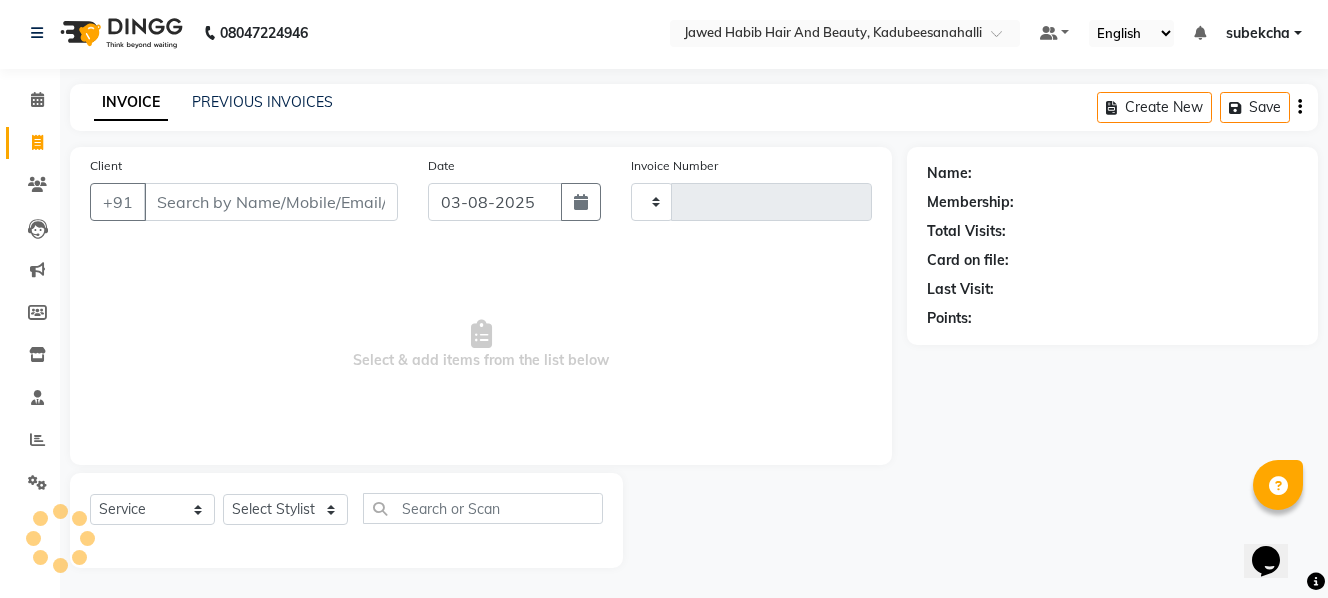 type on "1414" 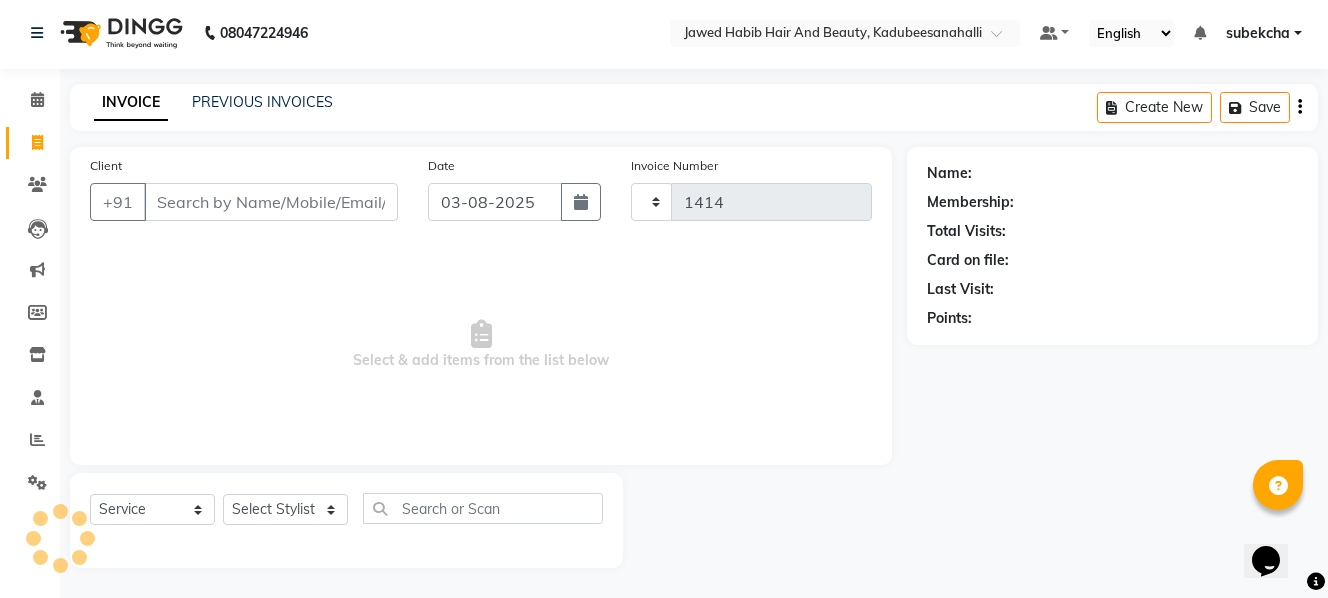 select on "7013" 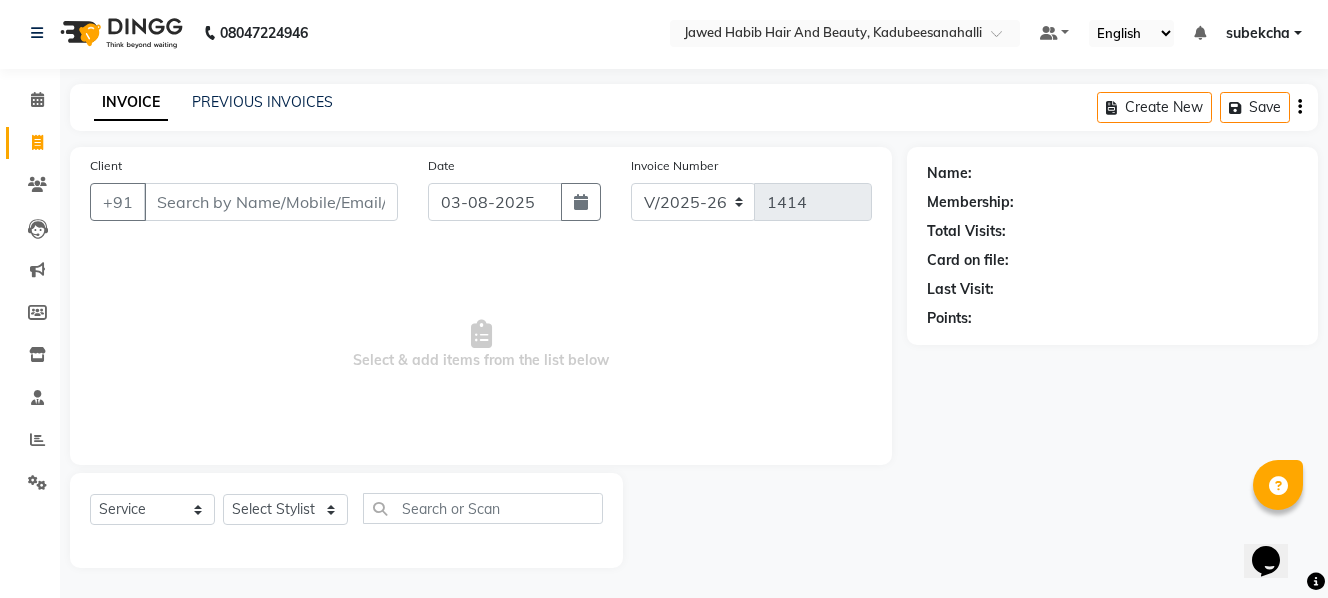click on "Client" at bounding box center (271, 202) 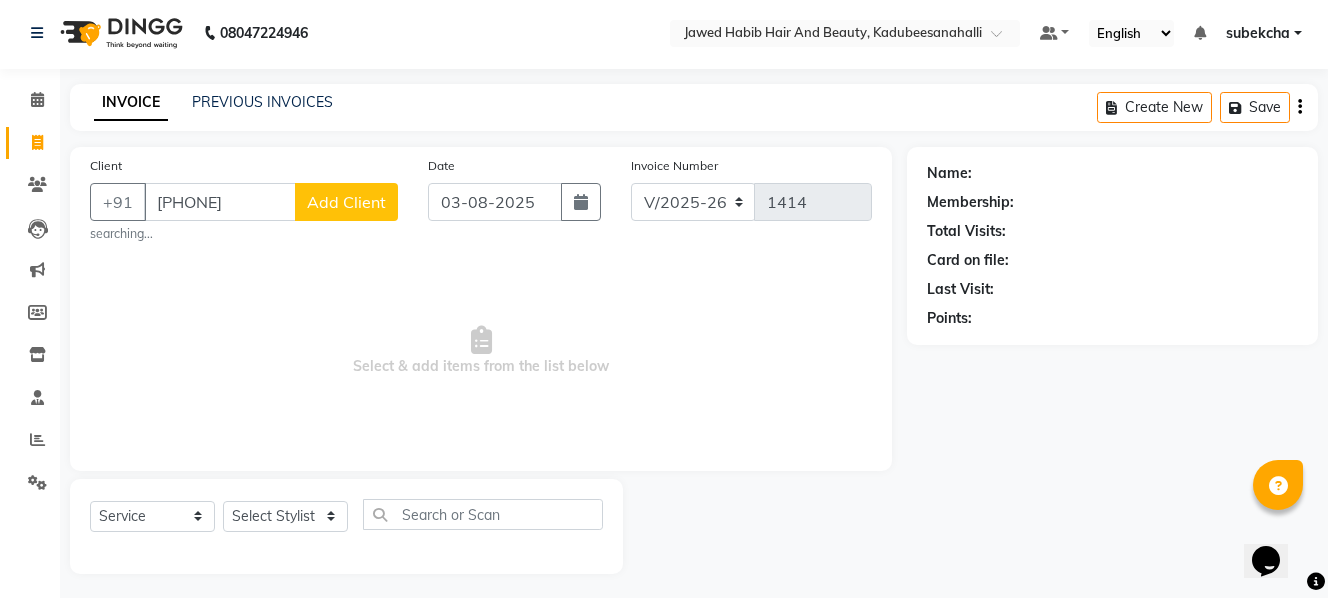 scroll, scrollTop: 3, scrollLeft: 0, axis: vertical 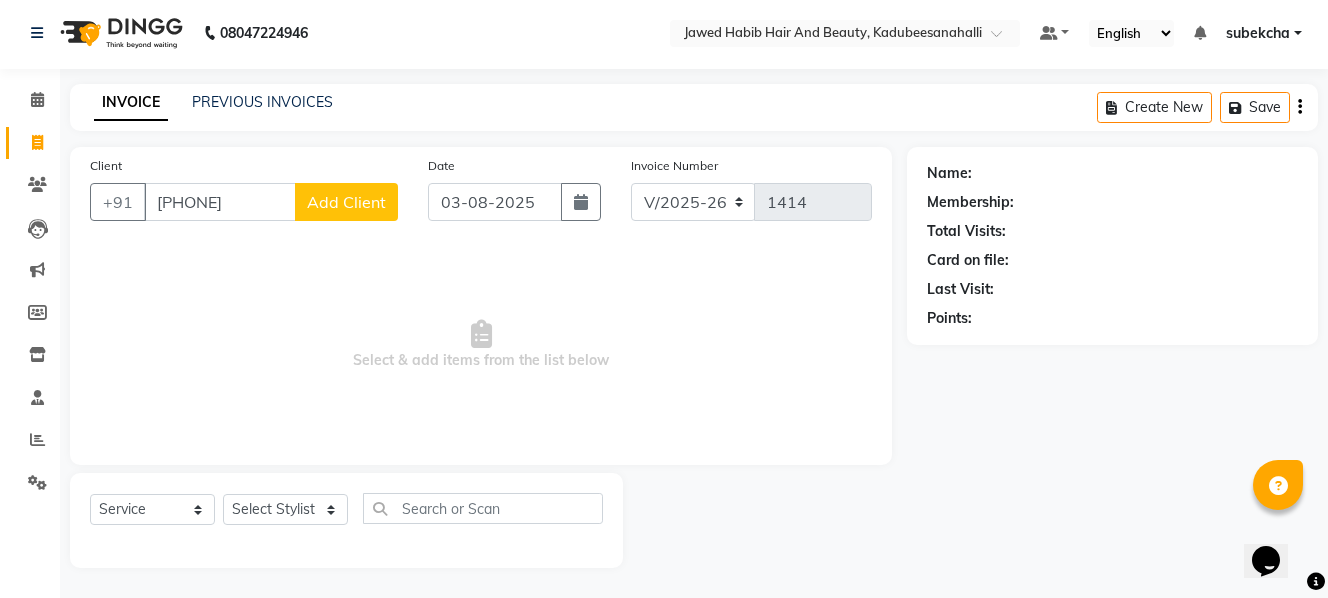 type on "[PHONE]" 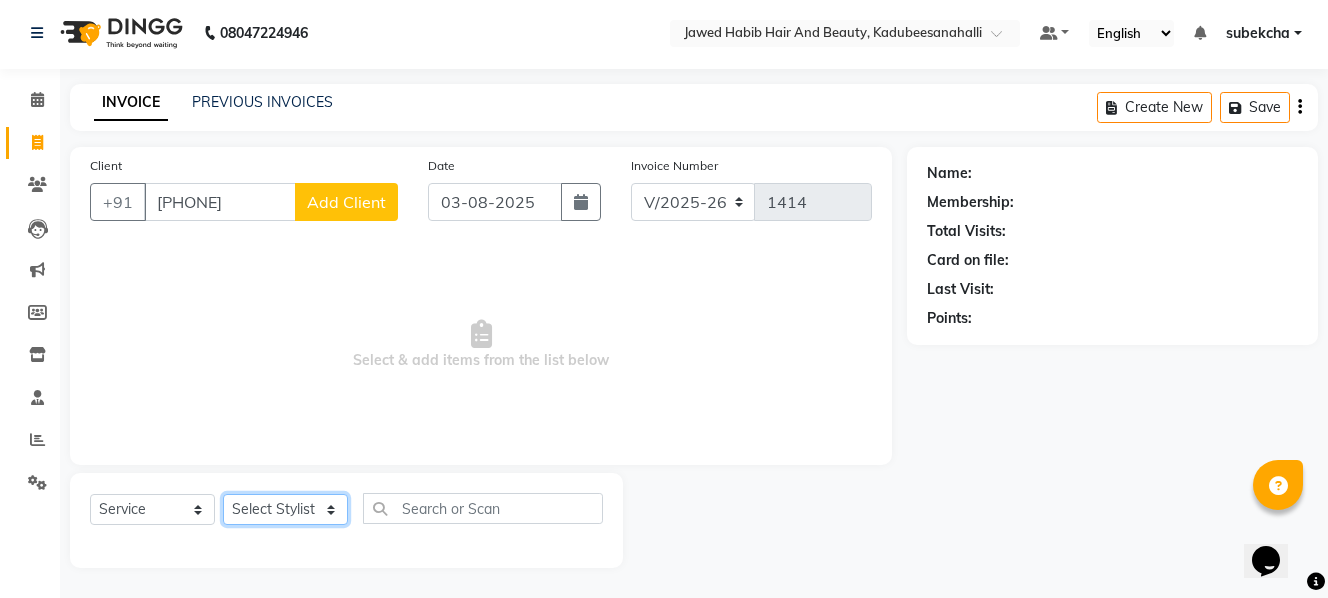 click on "Select Stylist [FIRST] [FIRST] [FIRST]  [FIRST] [FIRST] [FIRST] [FIRST]" 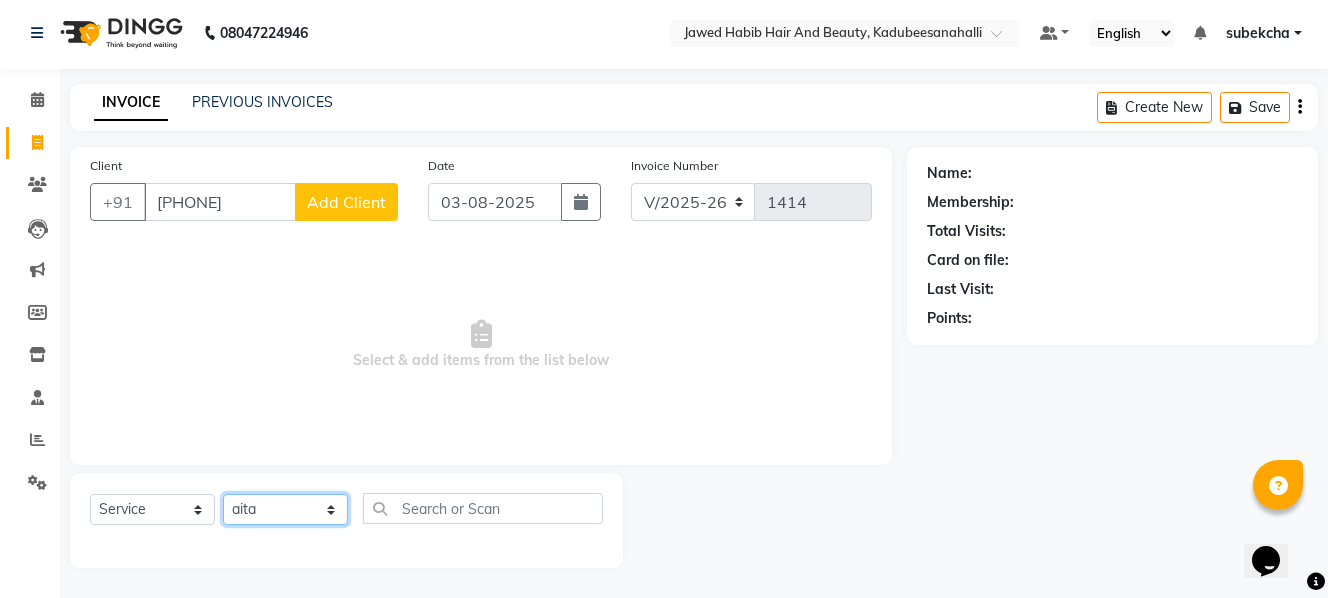 click on "Select Stylist [FIRST] [FIRST] [FIRST]  [FIRST] [FIRST] [FIRST] [FIRST]" 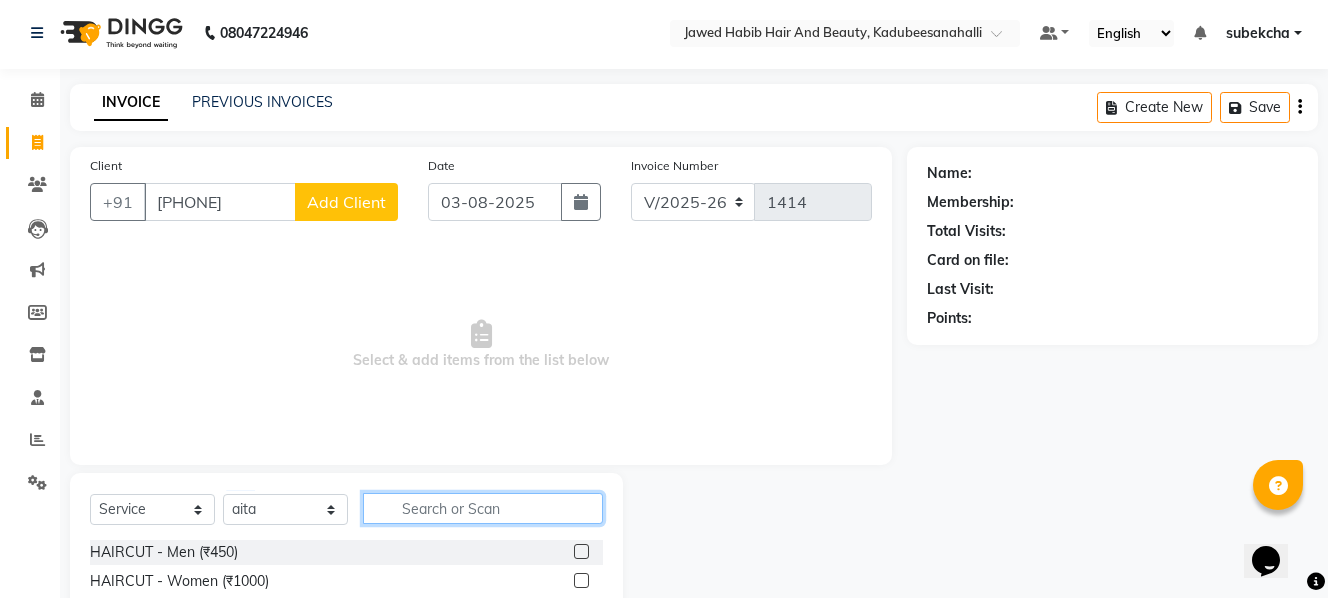 click 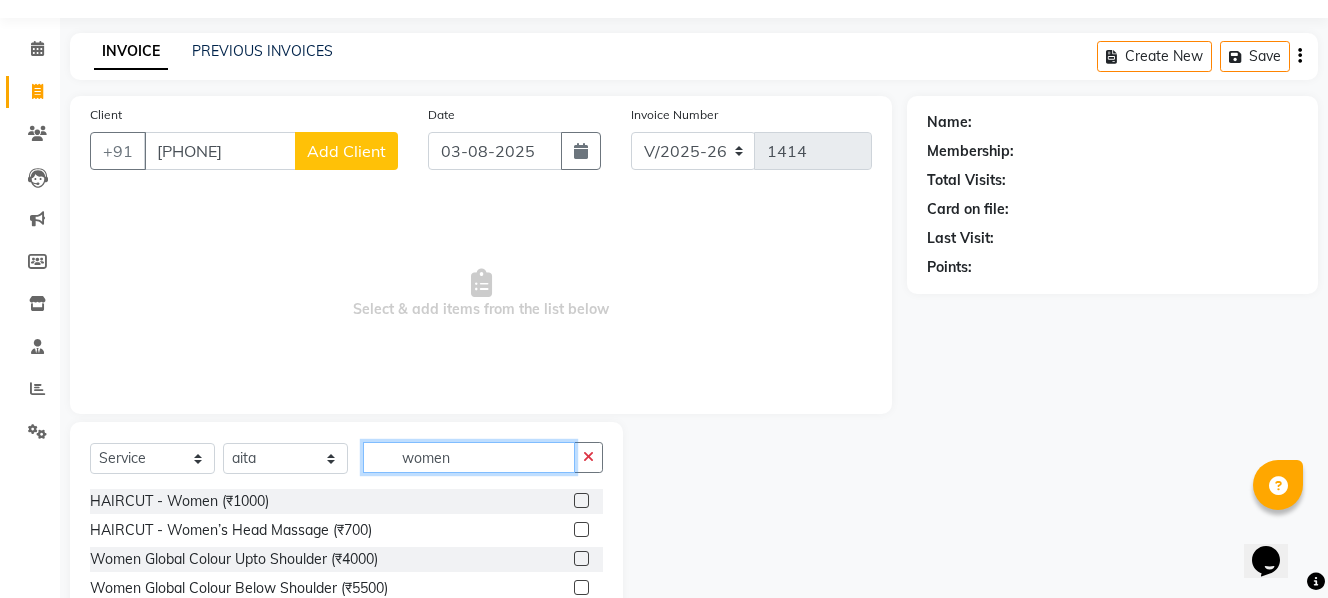 scroll, scrollTop: 203, scrollLeft: 0, axis: vertical 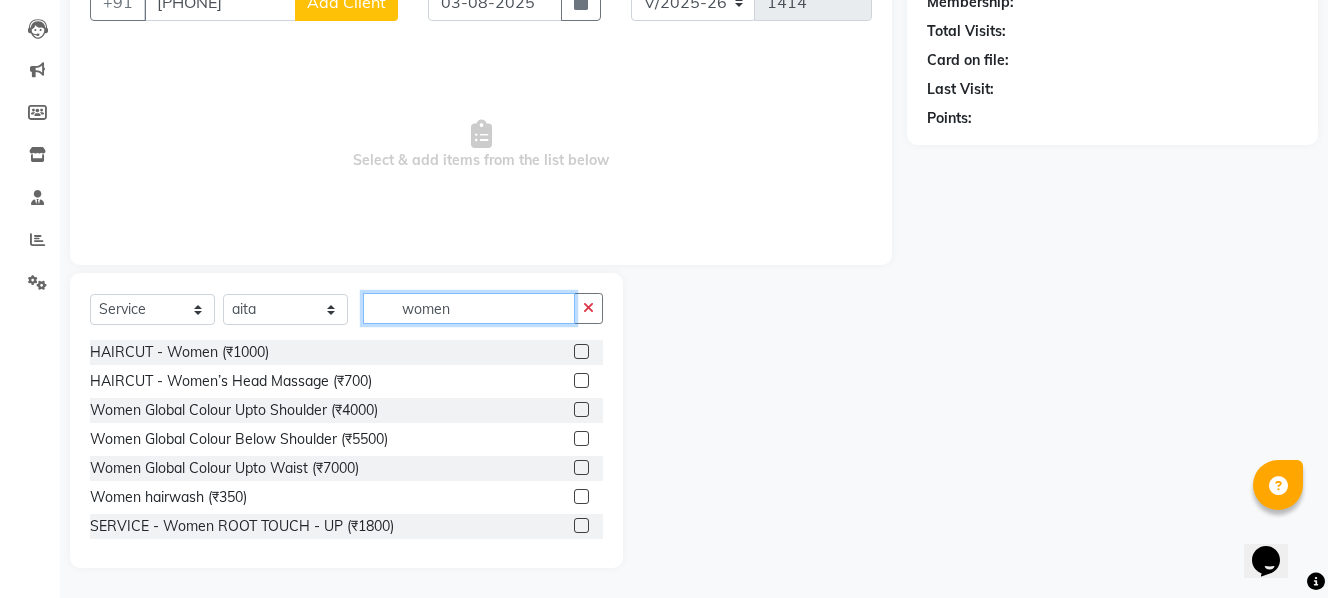 type on "women" 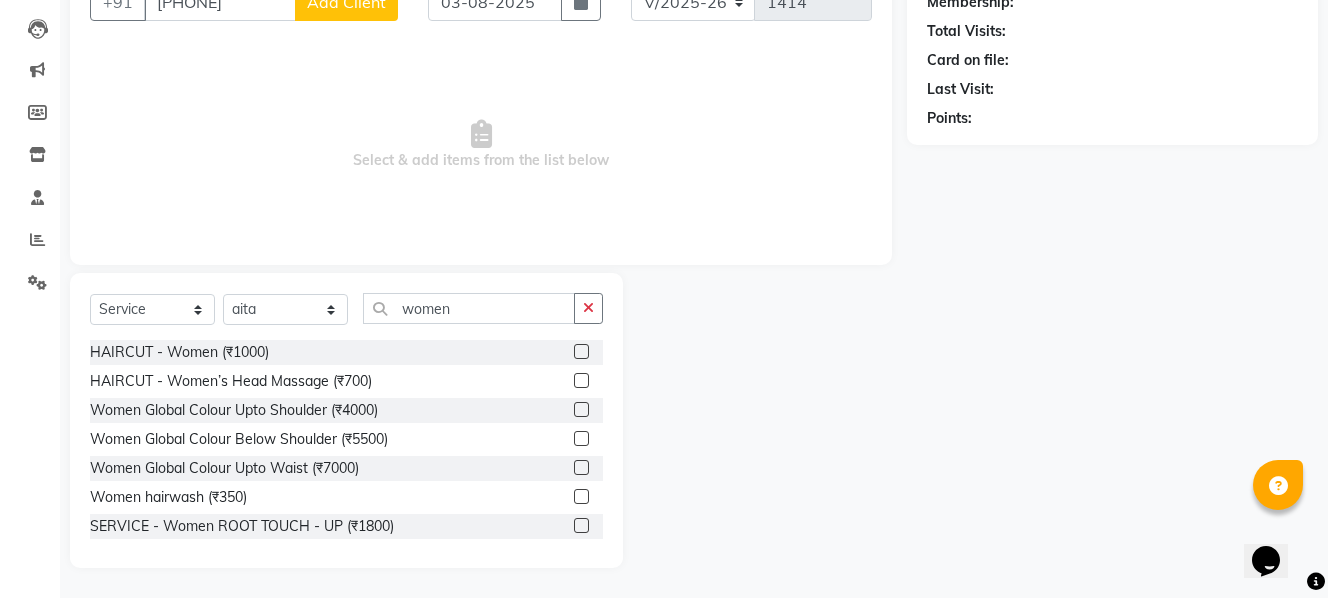 click on "HAIRCUT - Women (₹1000)" 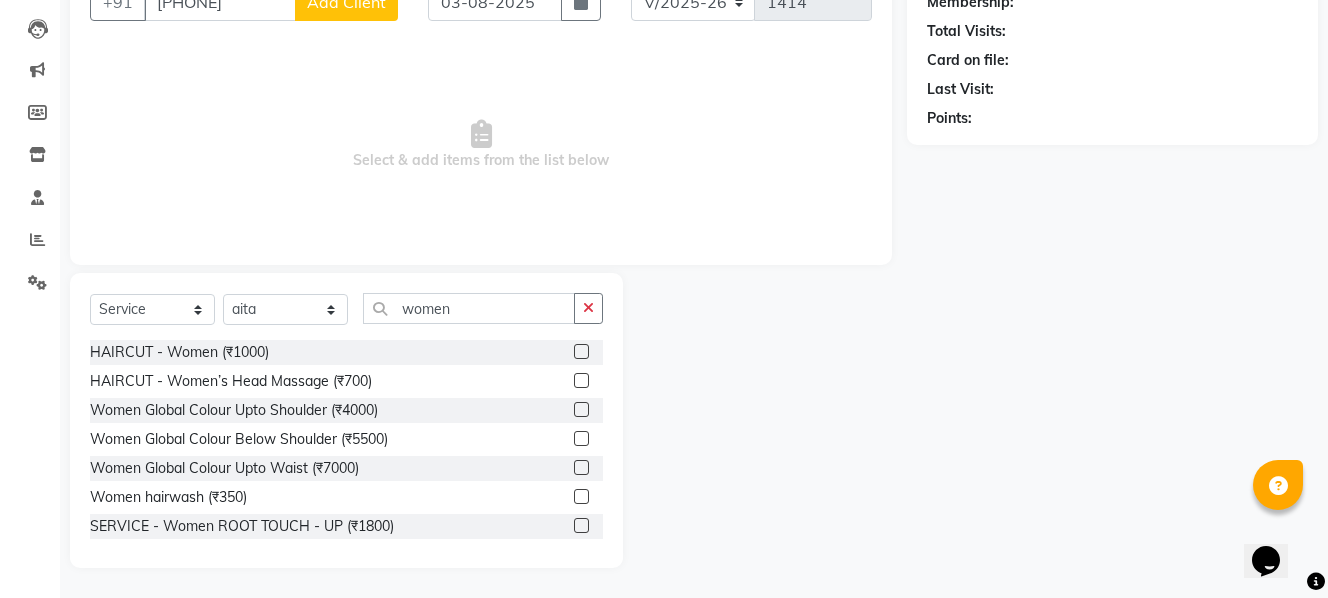 click 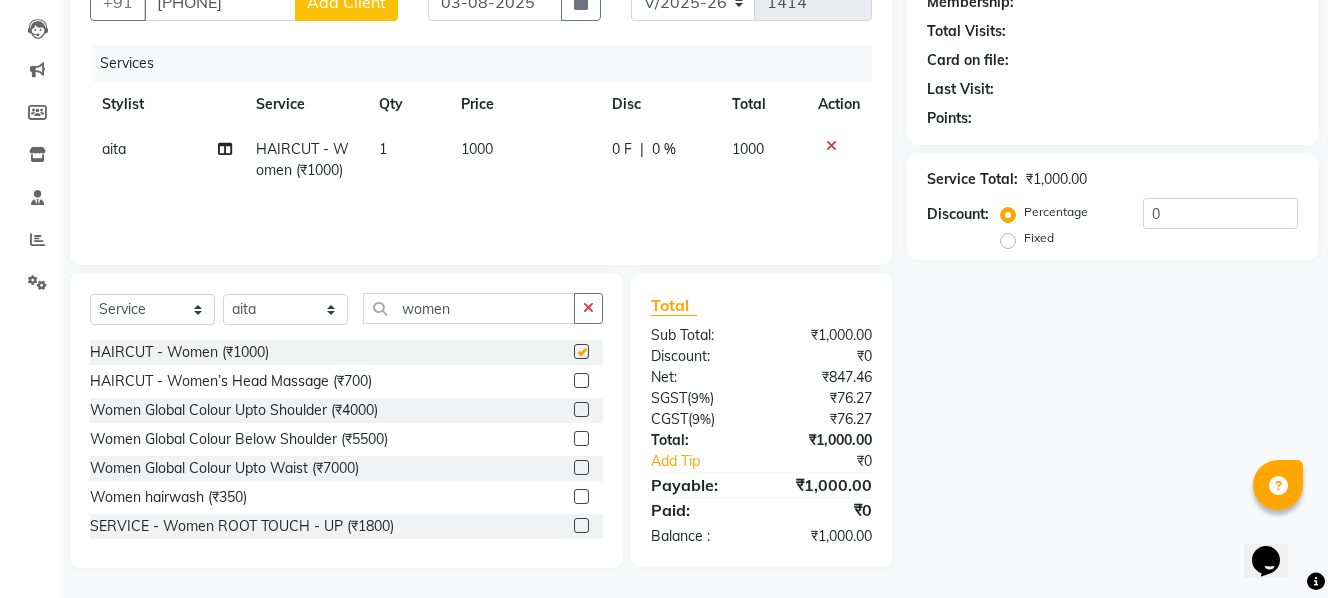 checkbox on "false" 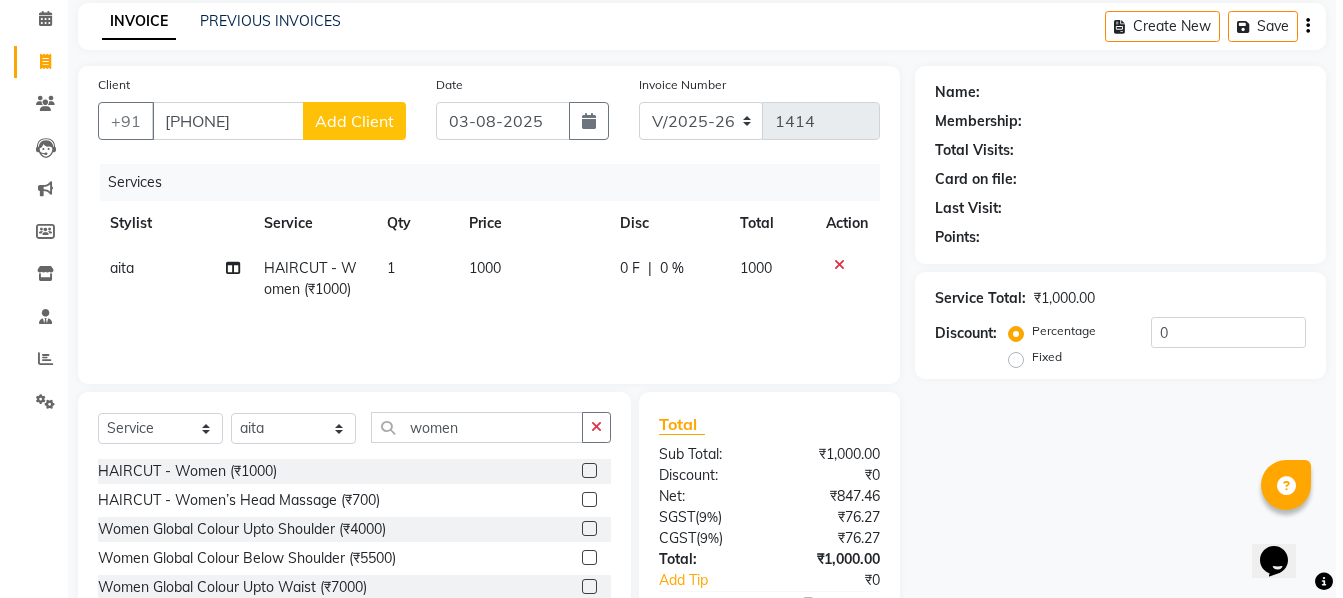 scroll, scrollTop: 83, scrollLeft: 0, axis: vertical 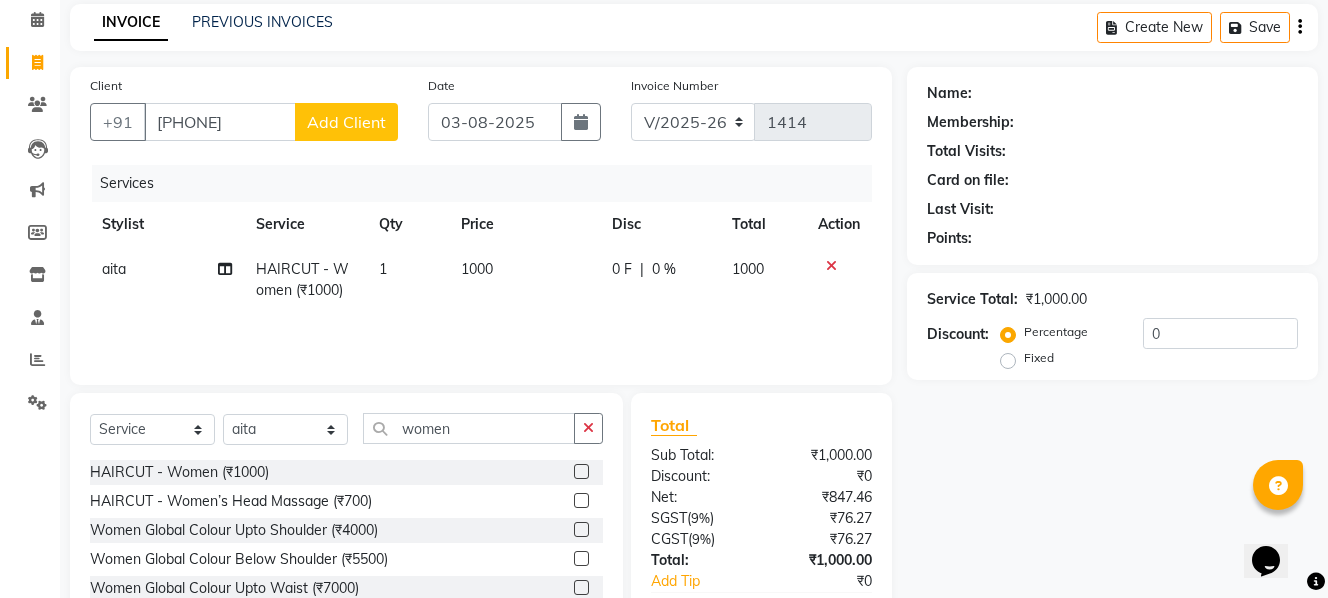 click on "Add Client" 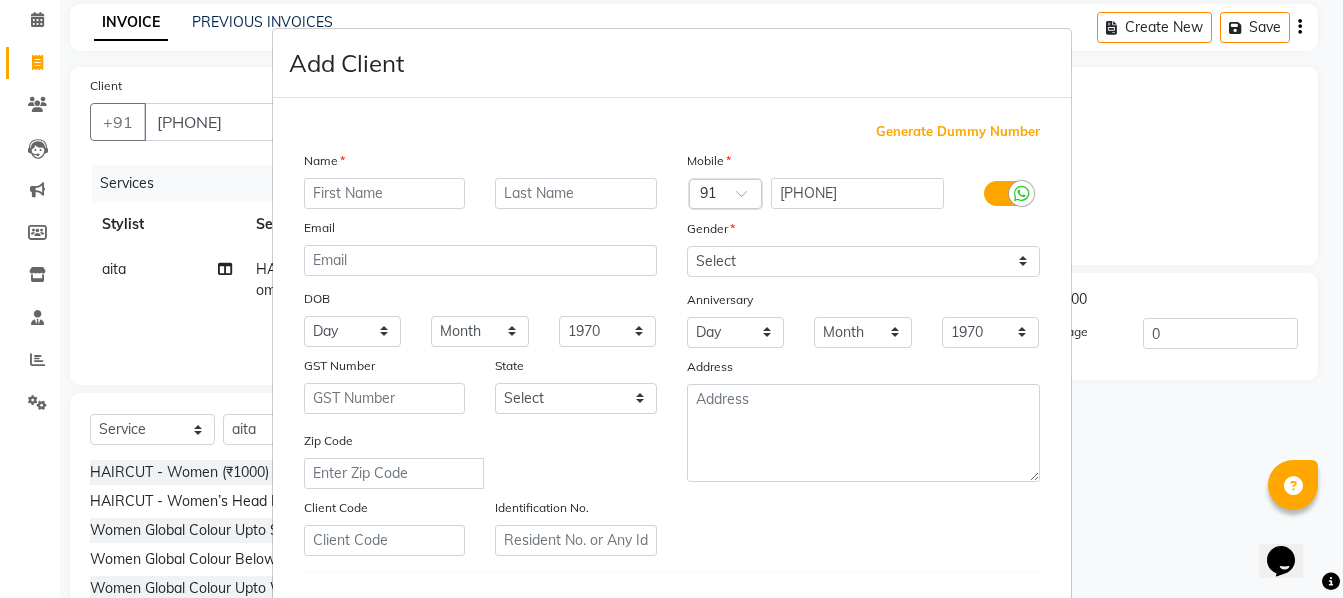 click at bounding box center [385, 193] 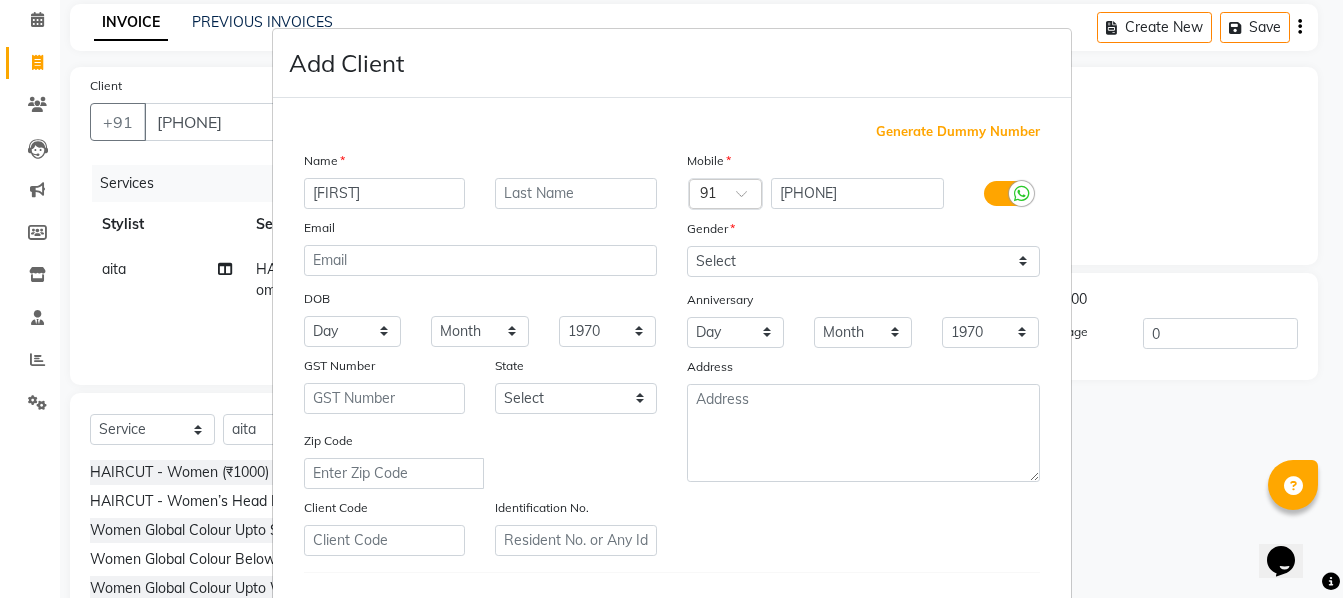type on "[FIRST]" 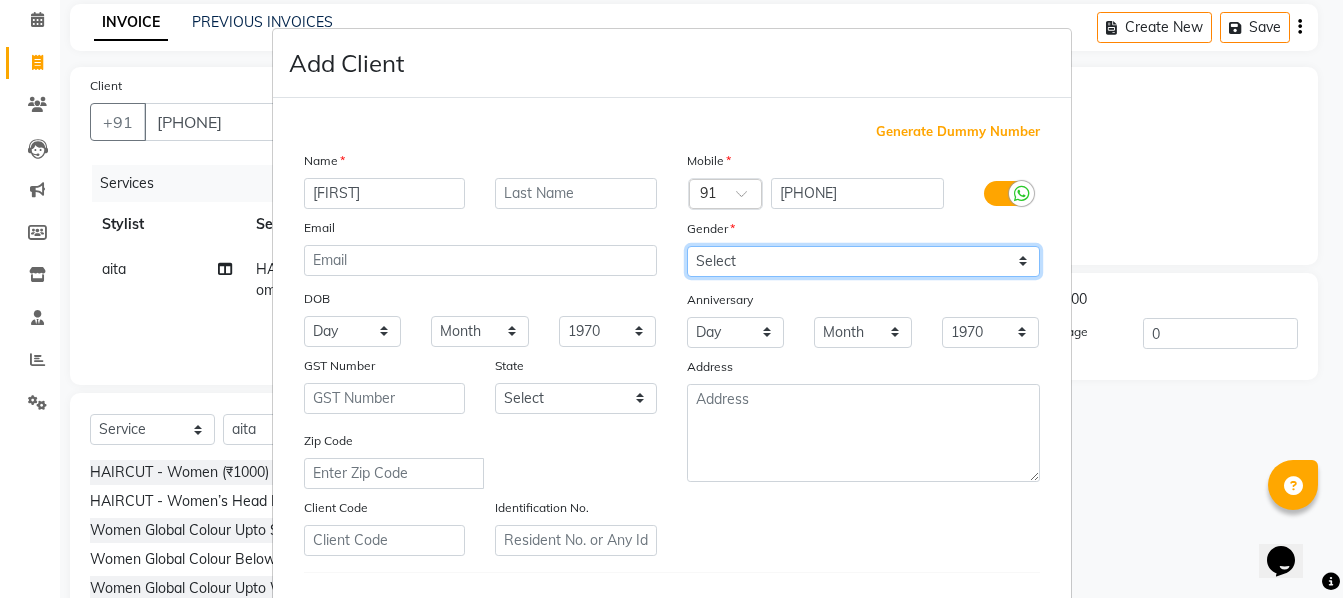 click on "Select Male Female Other Prefer Not To Say" at bounding box center [863, 261] 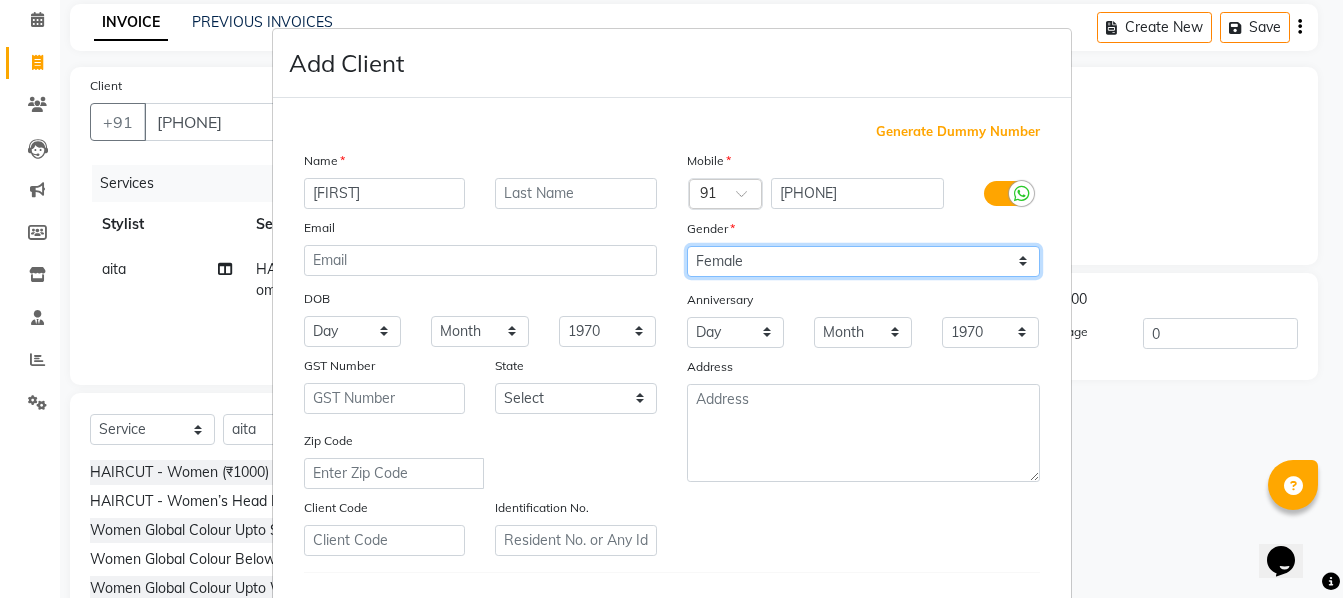 click on "Select Male Female Other Prefer Not To Say" at bounding box center [863, 261] 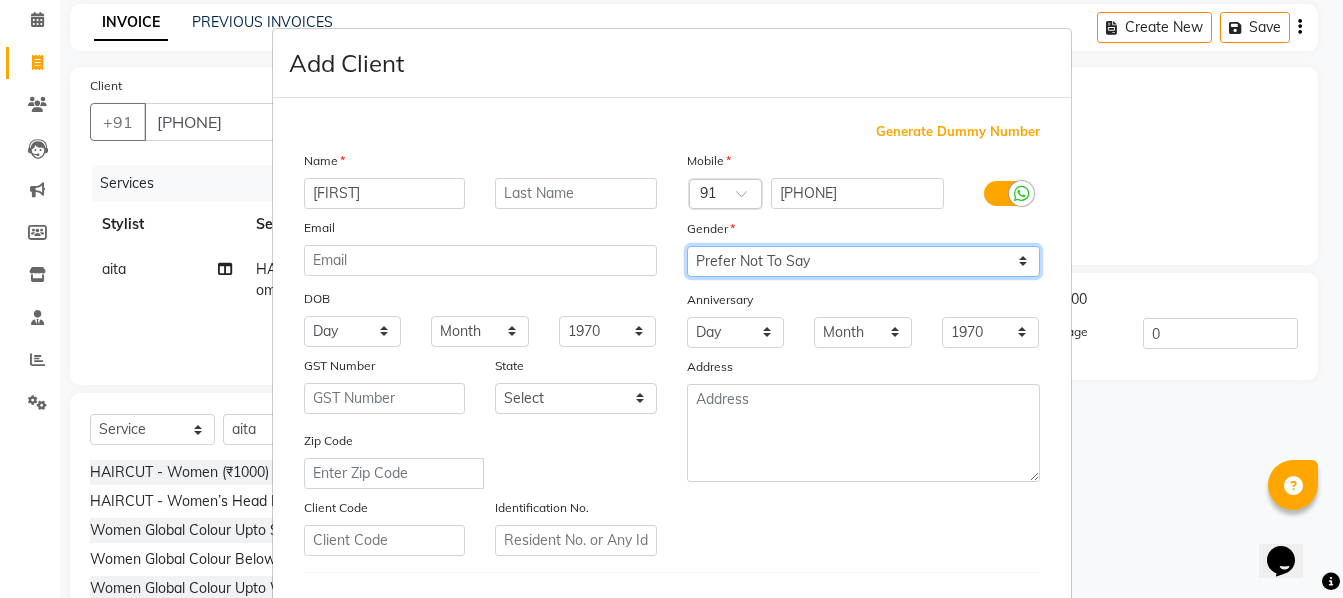 click on "Select Male Female Other Prefer Not To Say" at bounding box center [863, 261] 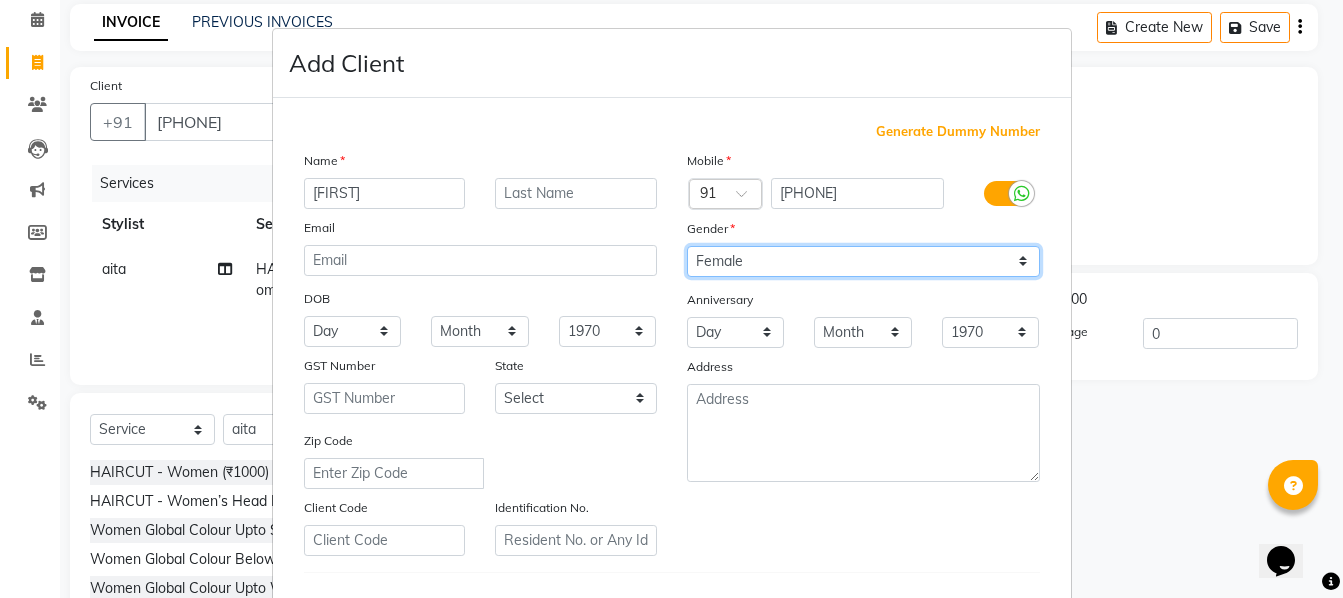 click on "Select Male Female Other Prefer Not To Say" at bounding box center [863, 261] 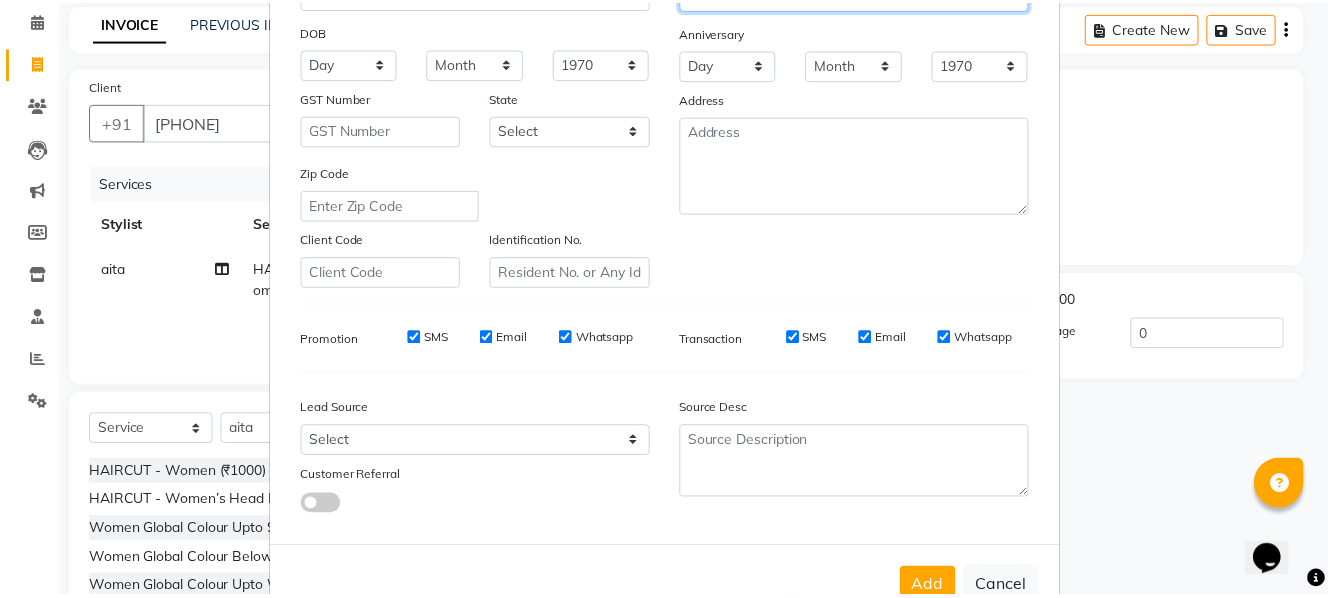 scroll, scrollTop: 325, scrollLeft: 0, axis: vertical 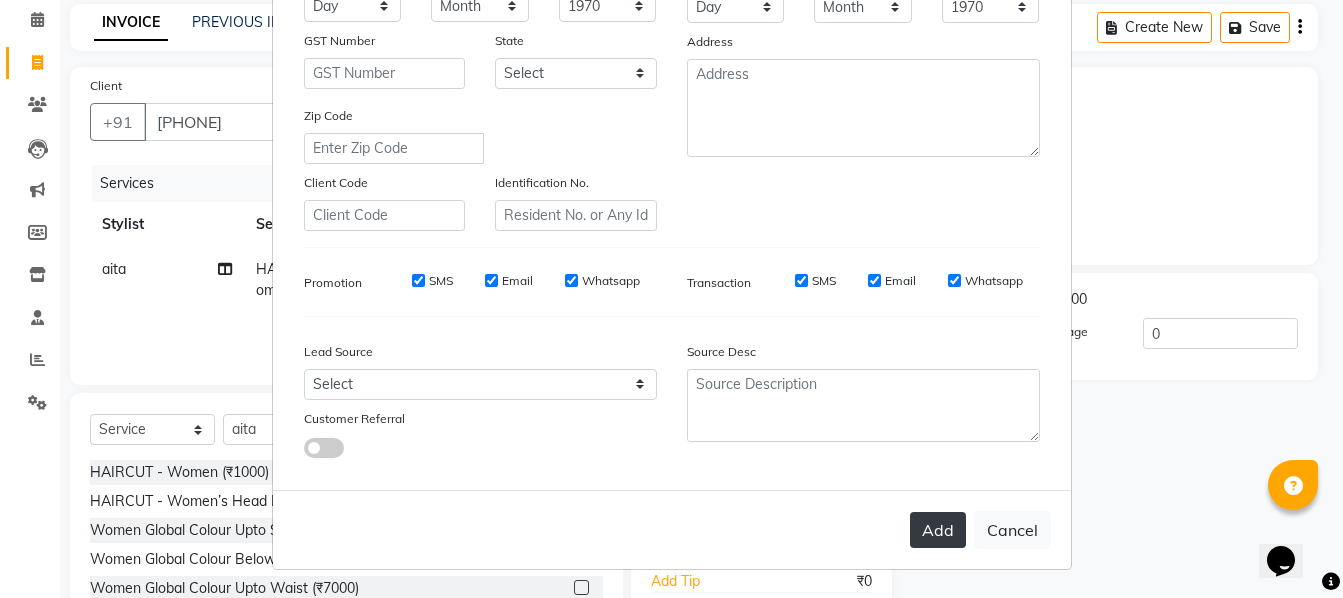 click on "Add" at bounding box center [938, 530] 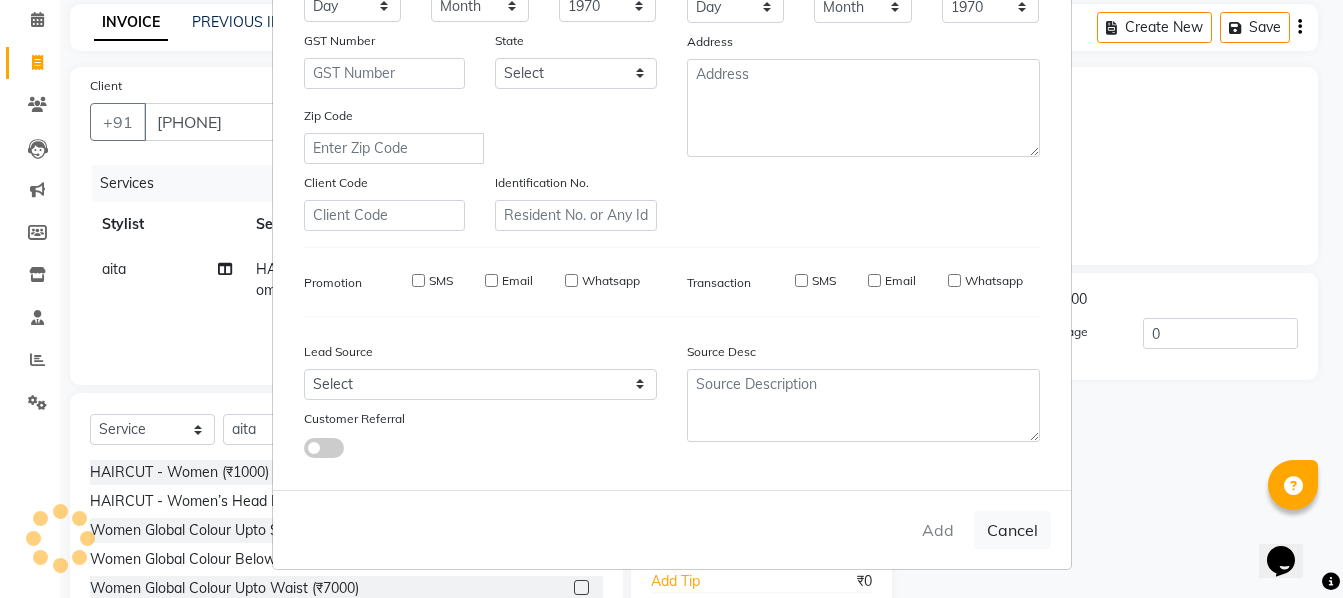 type 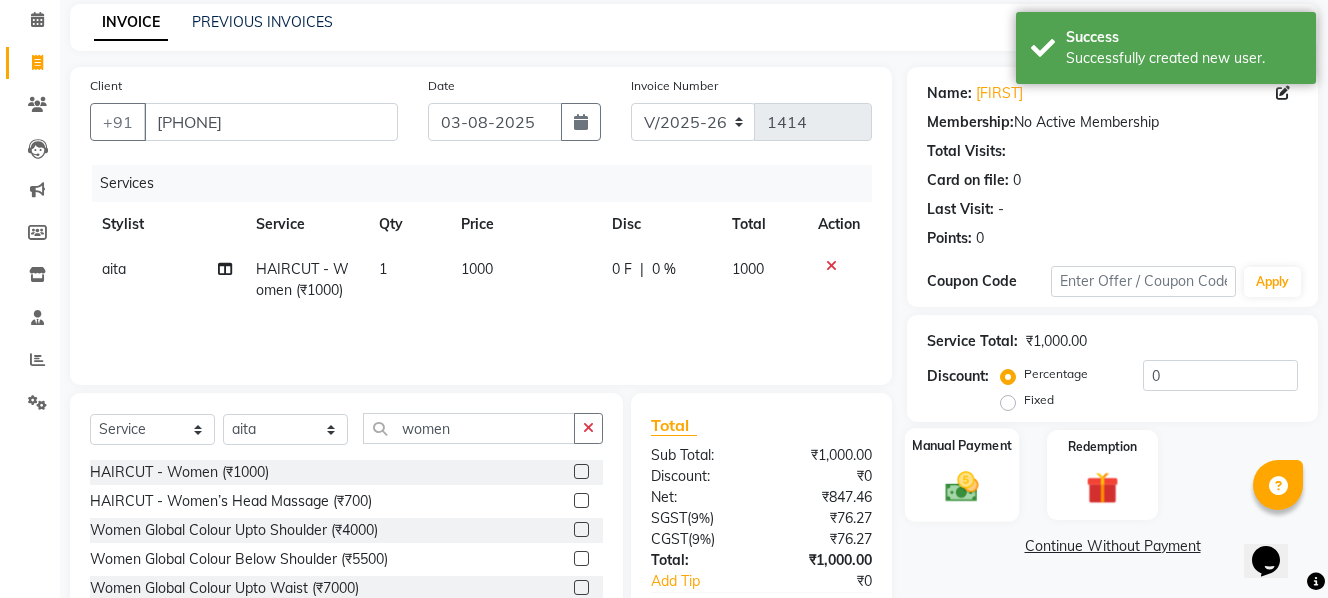 click on "Manual Payment" 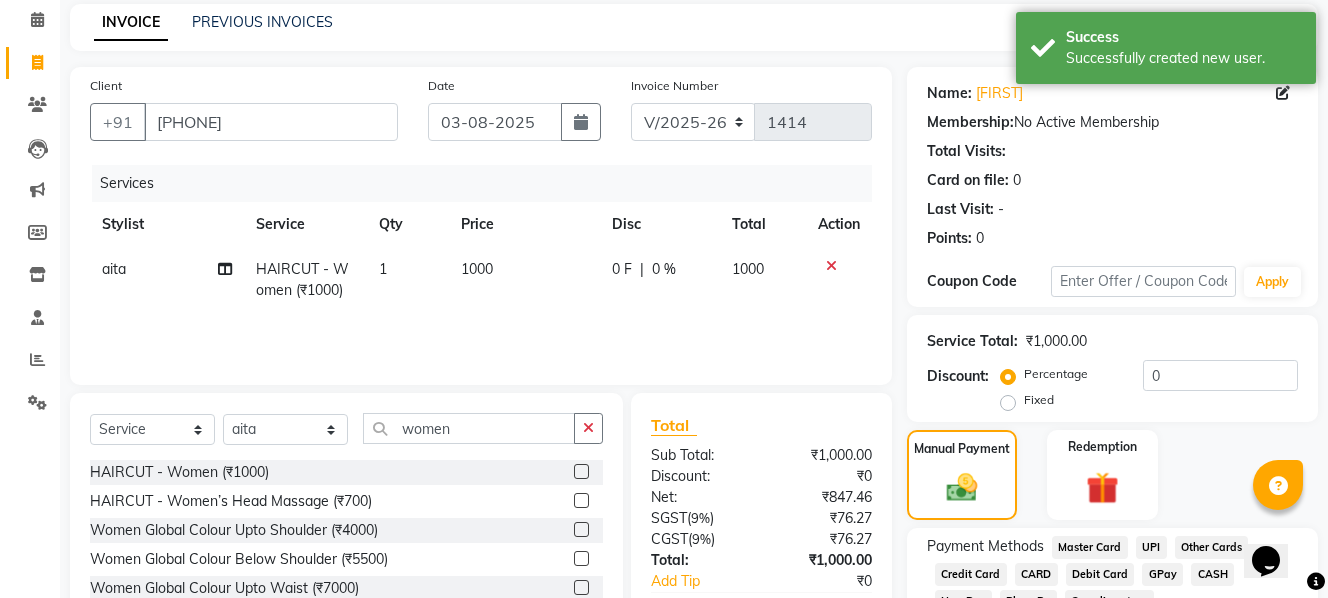 click on "UPI" 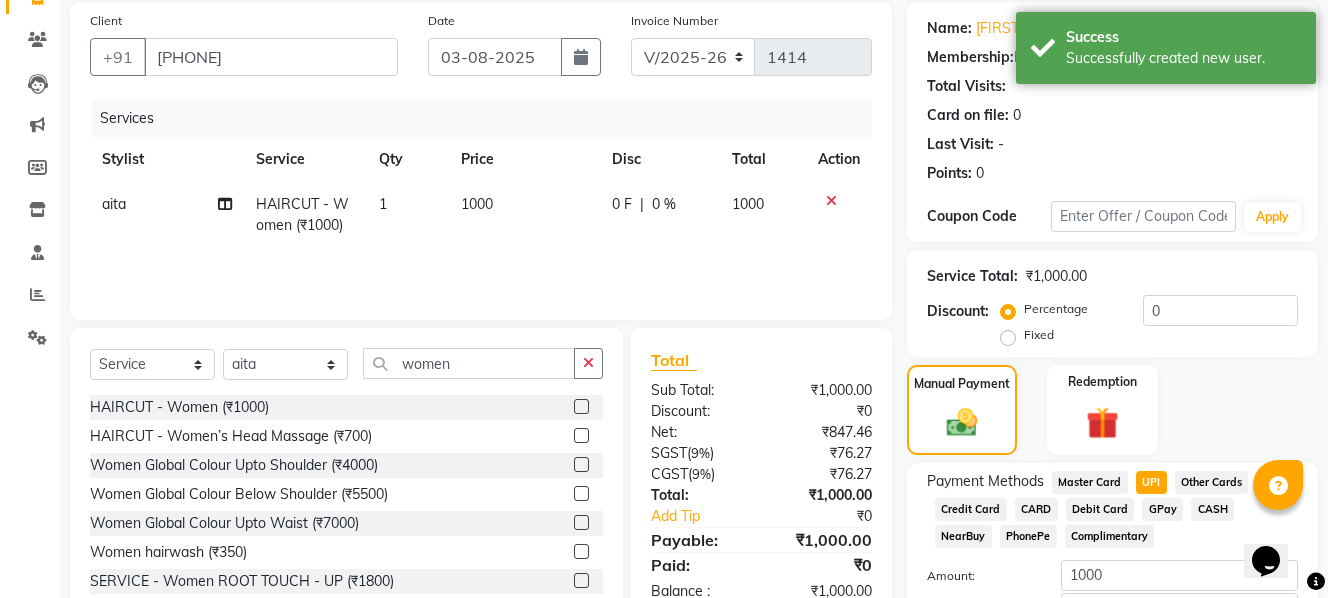 scroll, scrollTop: 287, scrollLeft: 0, axis: vertical 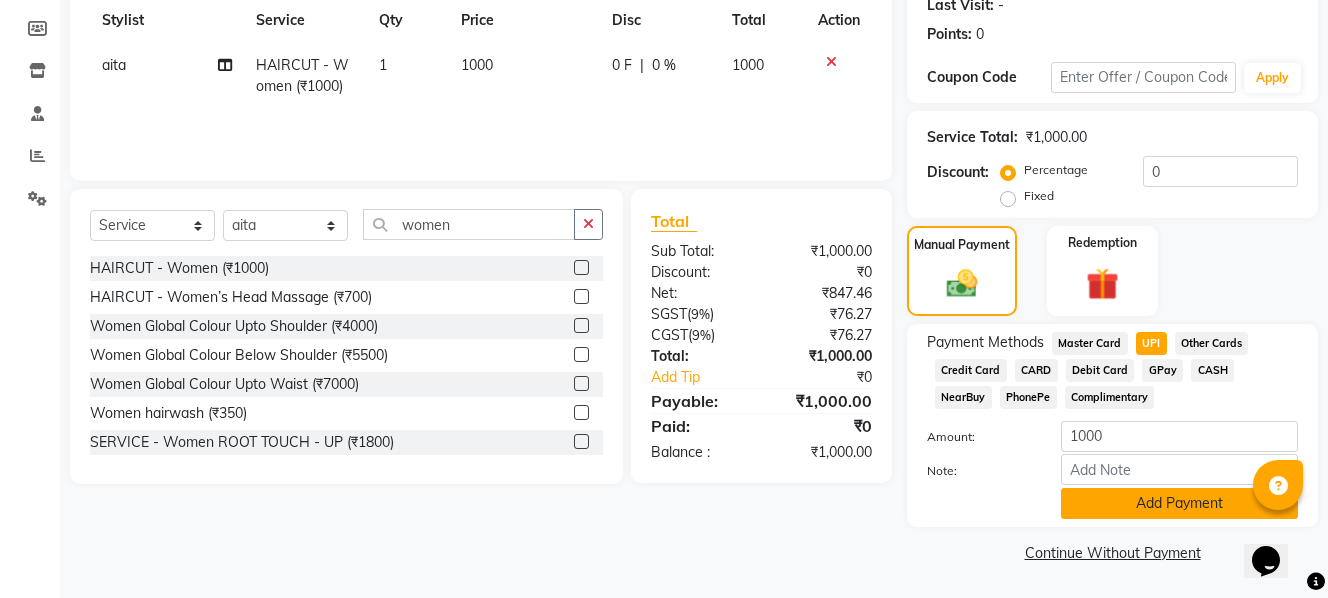 click on "Add Payment" 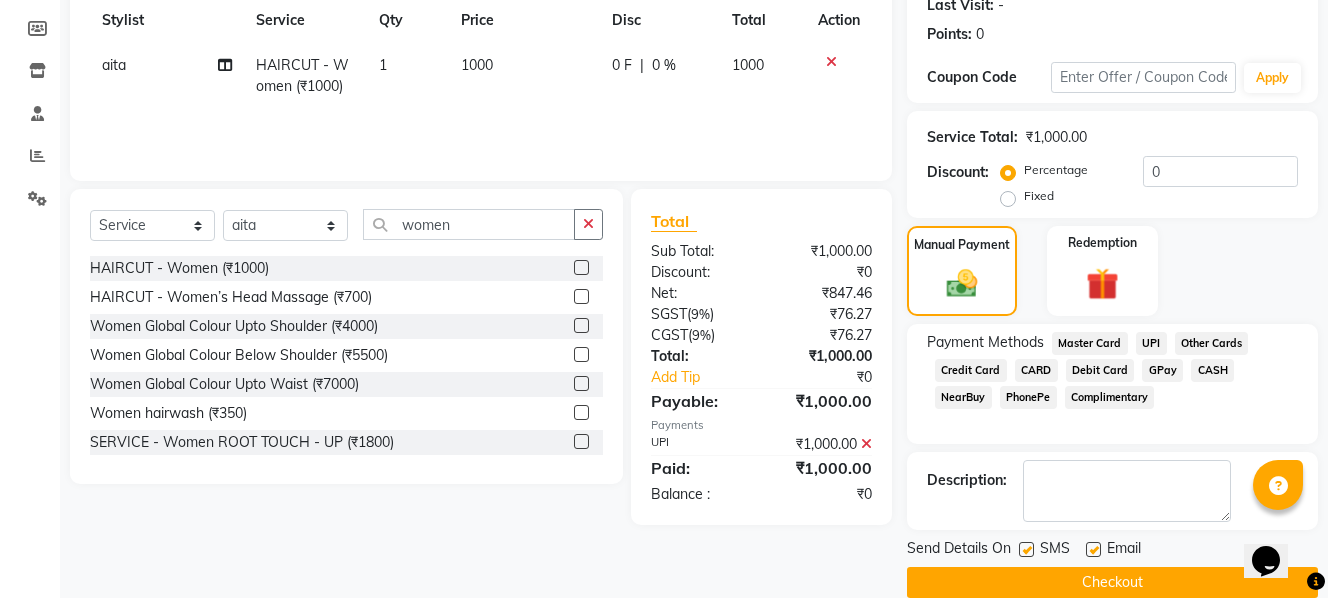 click on "Email" 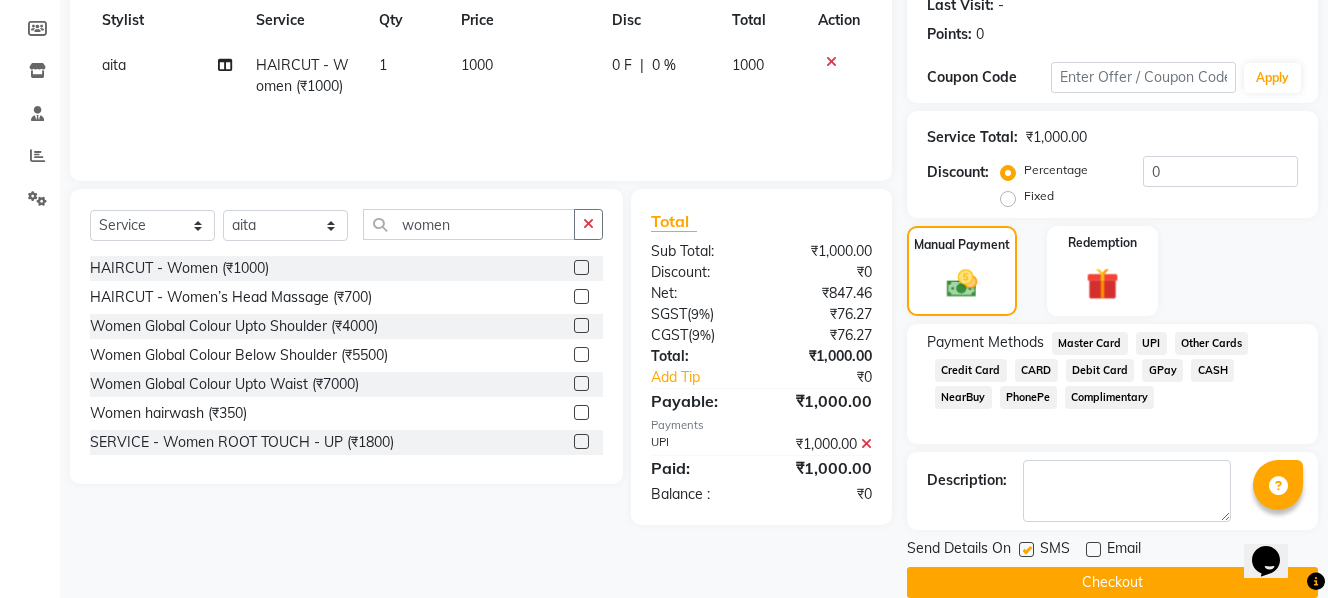 click on "Checkout" 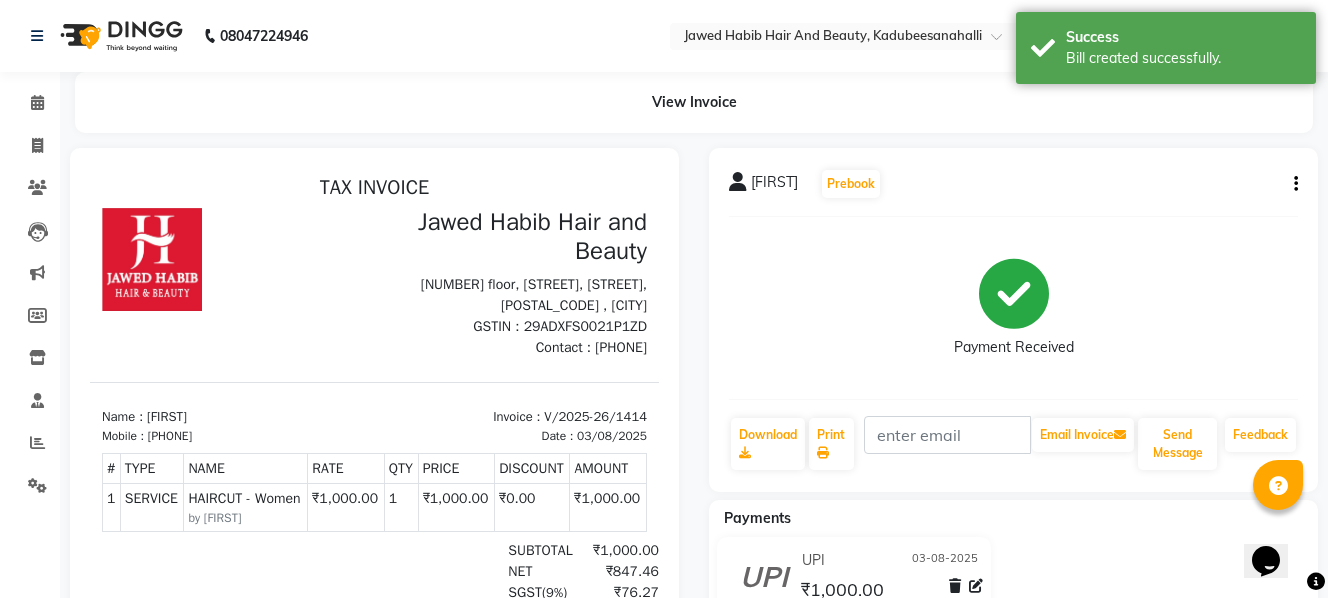 scroll, scrollTop: 0, scrollLeft: 0, axis: both 